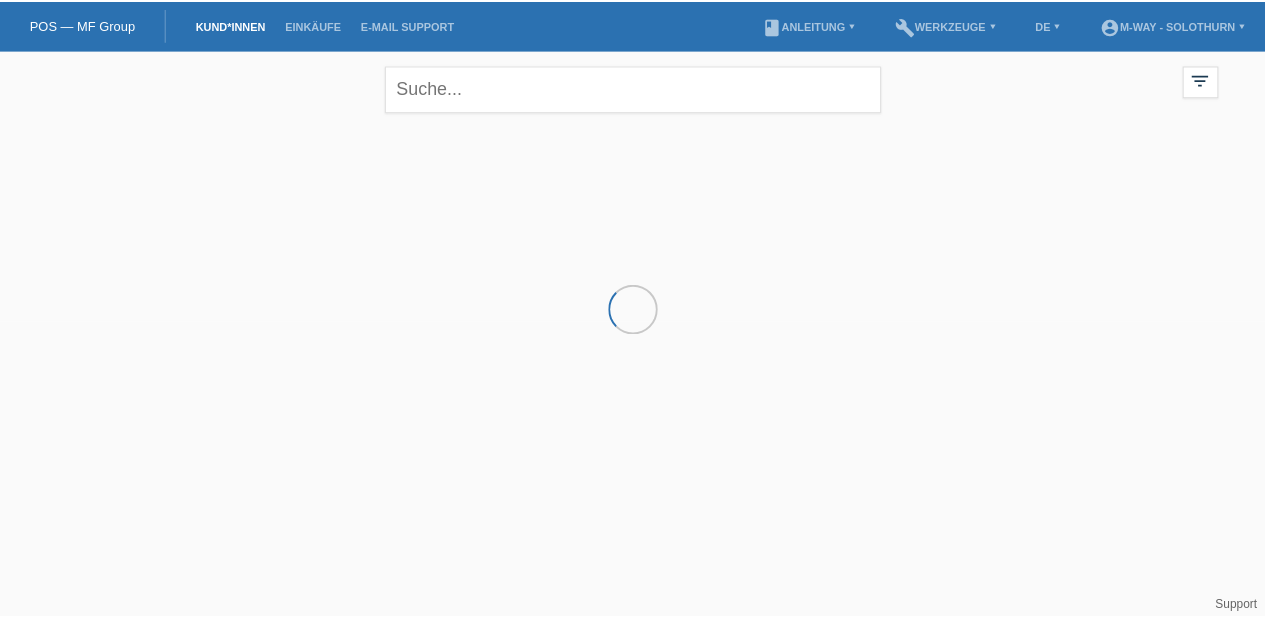 scroll, scrollTop: 0, scrollLeft: 0, axis: both 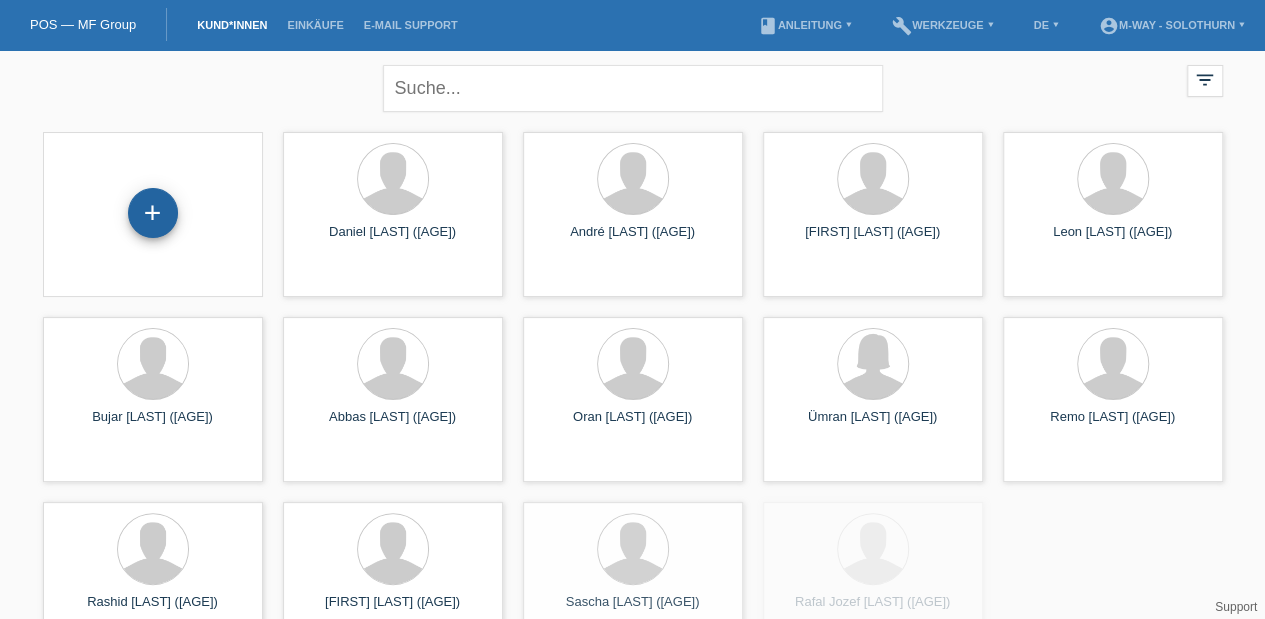 click on "+" at bounding box center (153, 213) 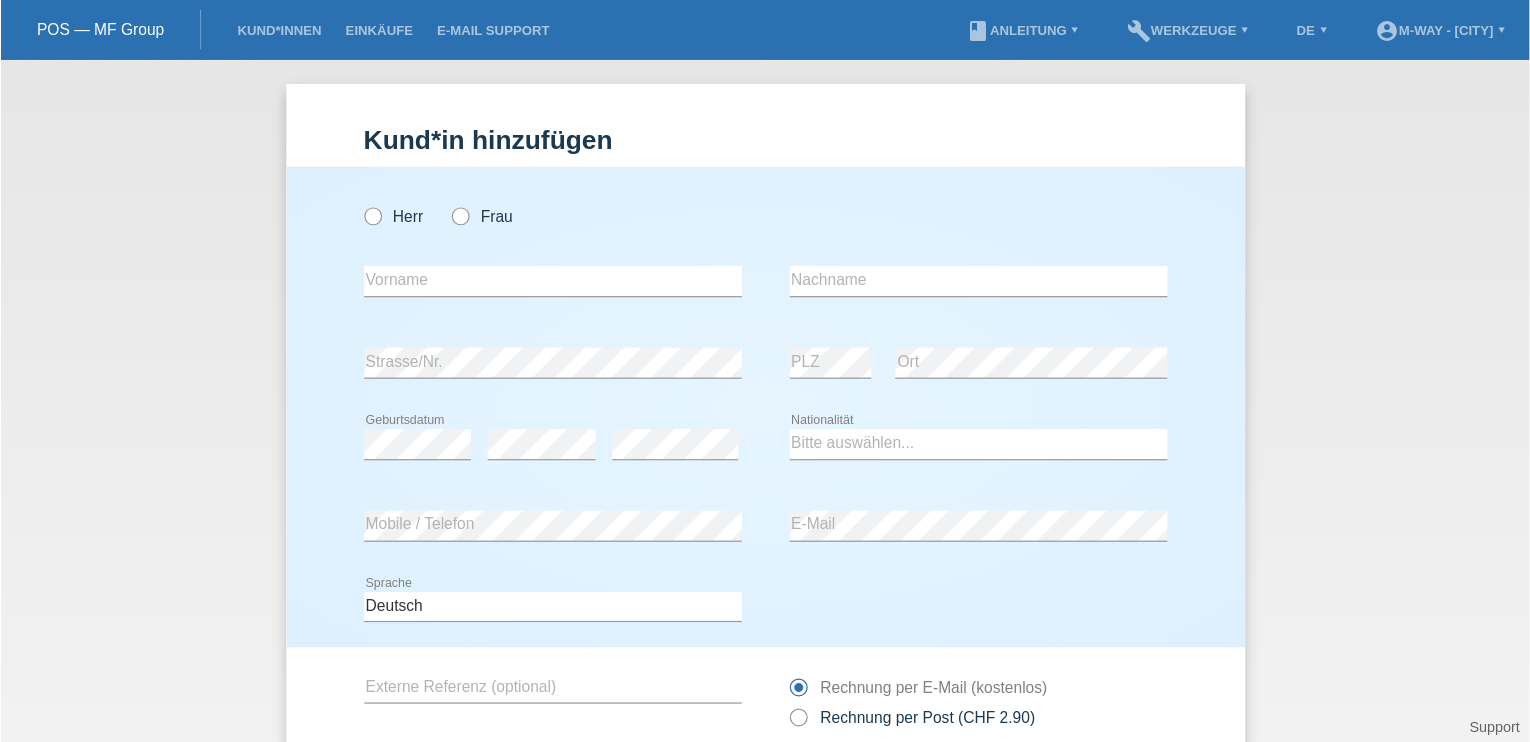 scroll, scrollTop: 0, scrollLeft: 0, axis: both 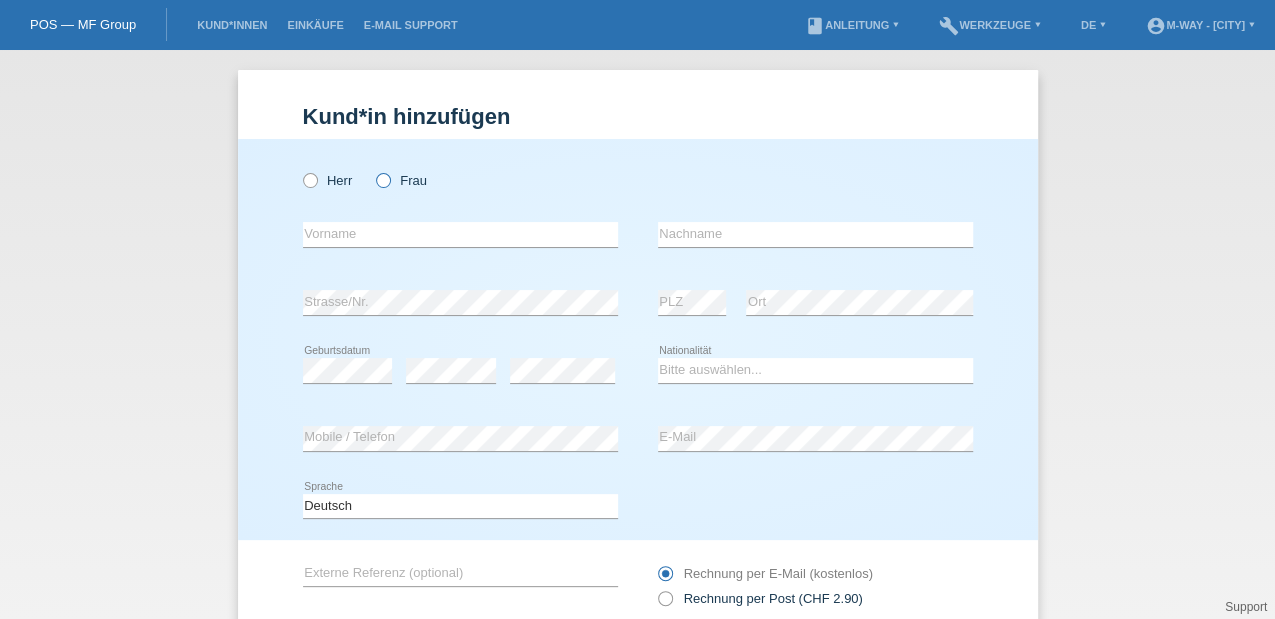 click at bounding box center [373, 170] 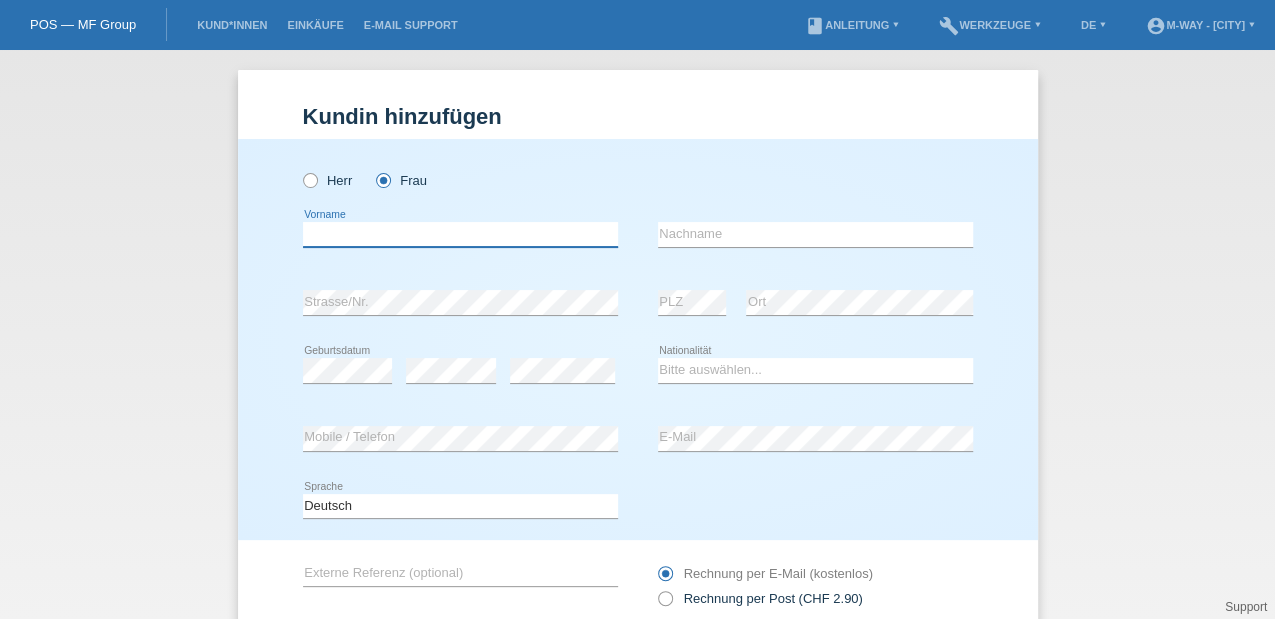 drag, startPoint x: 344, startPoint y: 235, endPoint x: 522, endPoint y: 188, distance: 184.10051 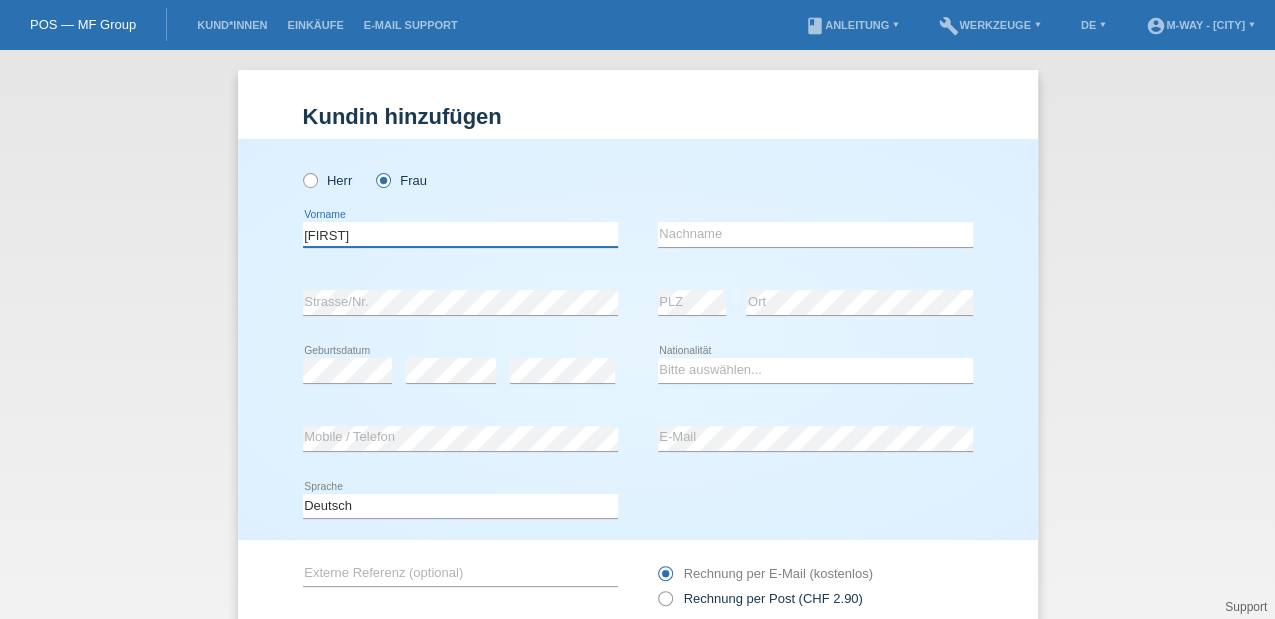 type on "[FIRST]" 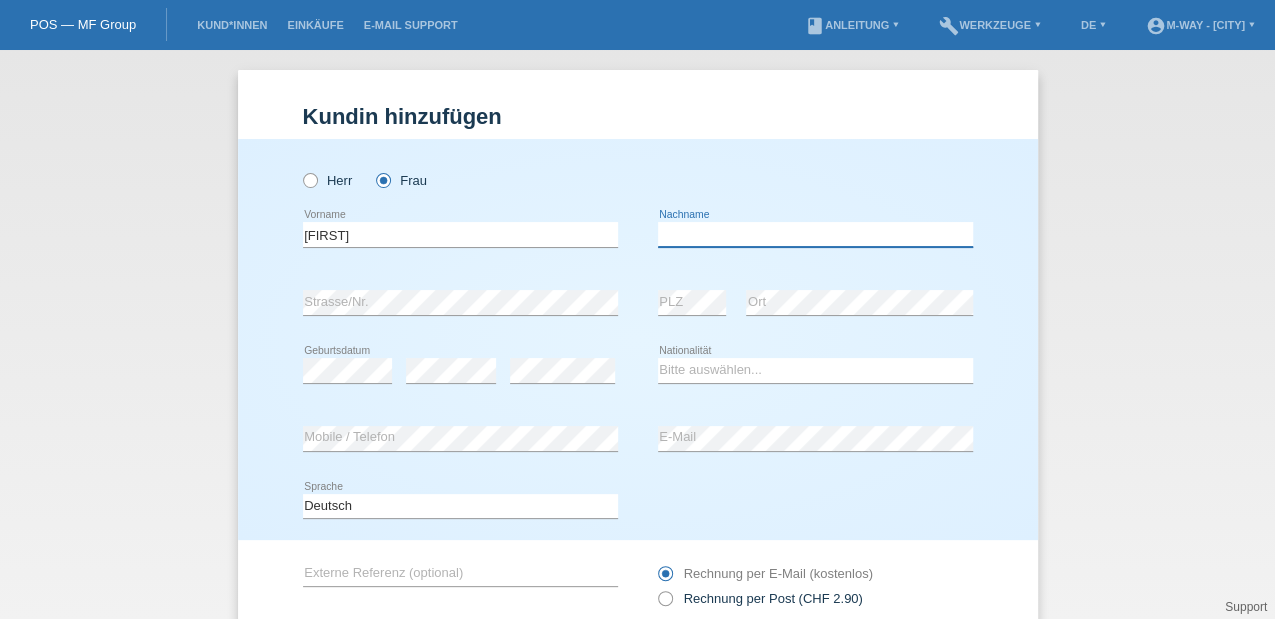 click at bounding box center (815, 234) 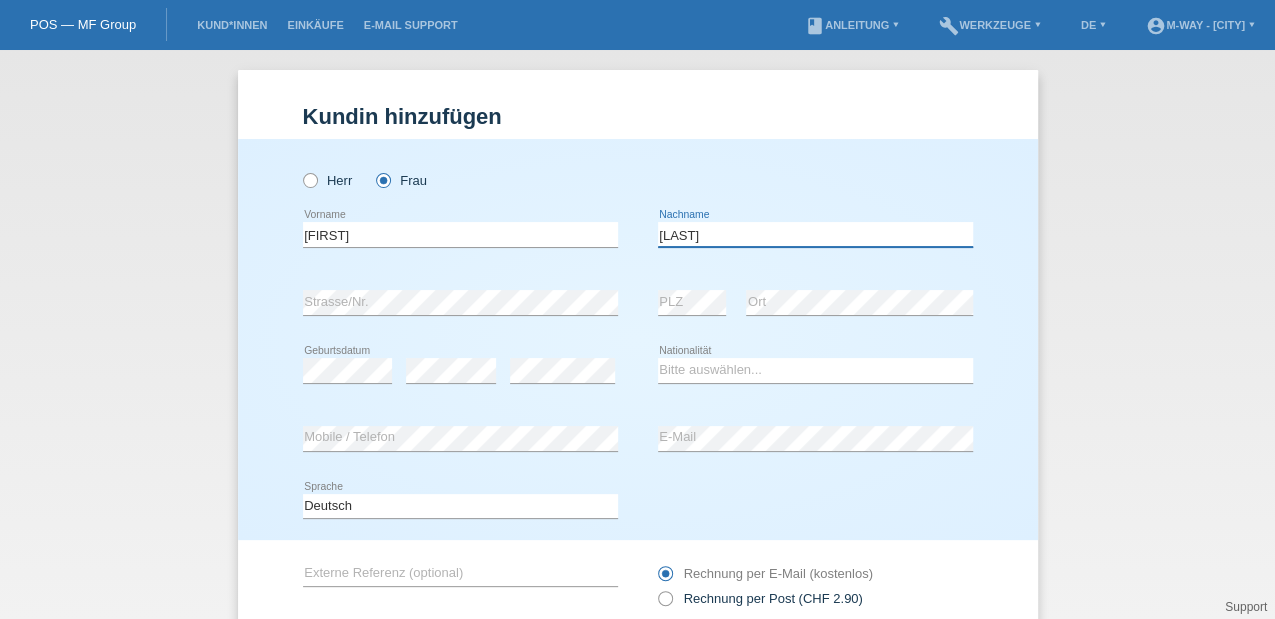 type on "[LAST]" 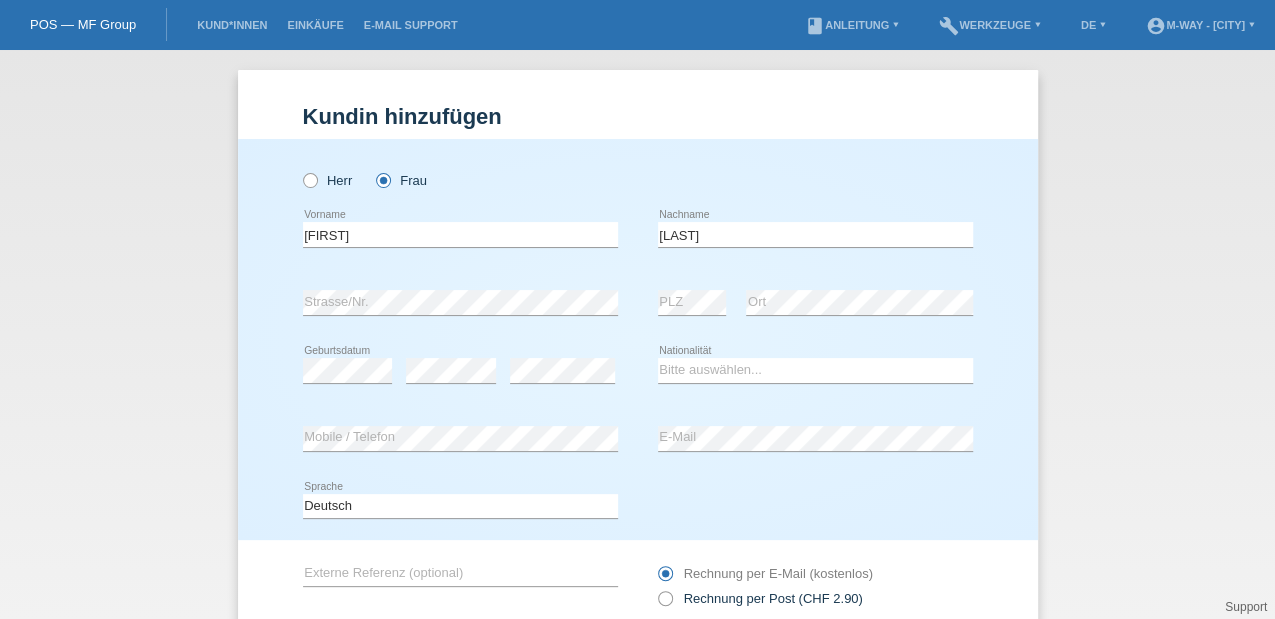 click at bounding box center (692, 315) 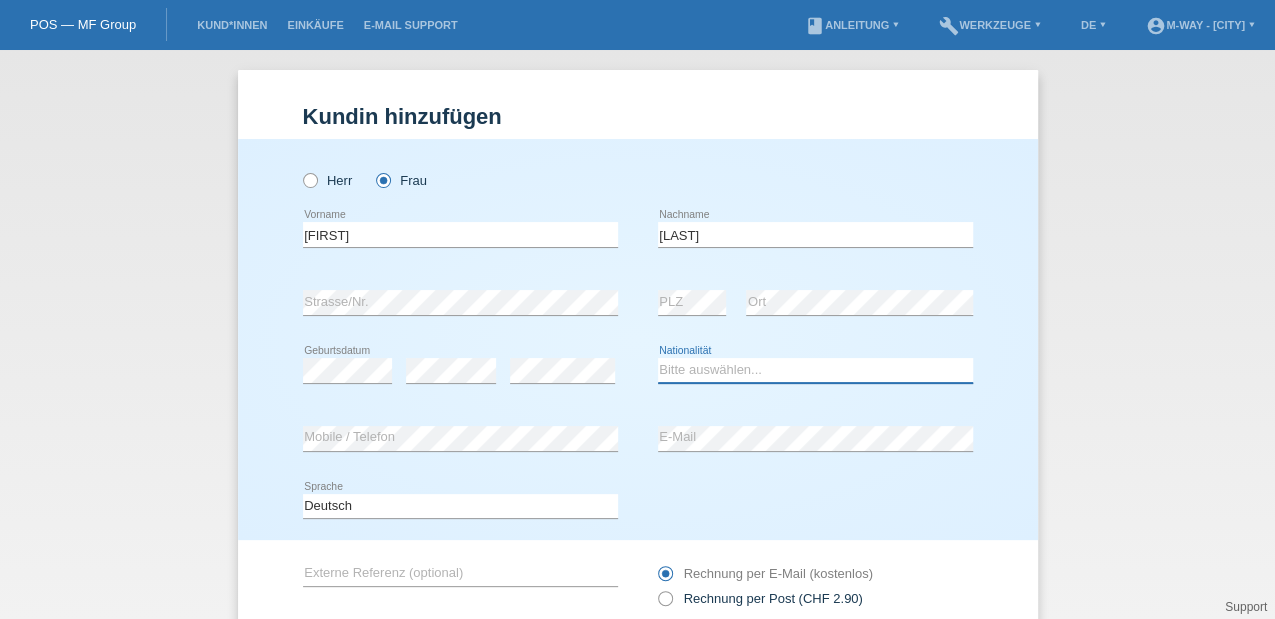 click on "Bitte auswählen...
Schweiz
Deutschland
Liechtenstein
Österreich
------------
Afghanistan
Ägypten
Åland
Albanien
Algerien" at bounding box center [815, 370] 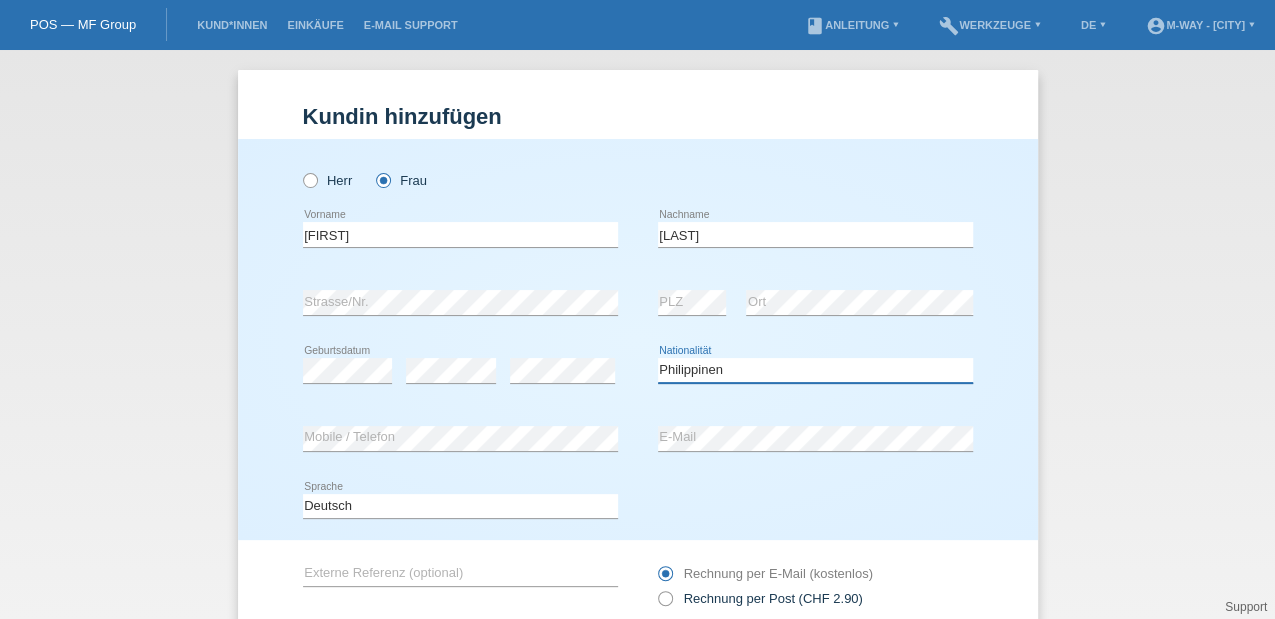click on "Bitte auswählen...
Schweiz
Deutschland
Liechtenstein
Österreich
------------
Afghanistan
Ägypten
Åland
Albanien
Algerien" at bounding box center (815, 370) 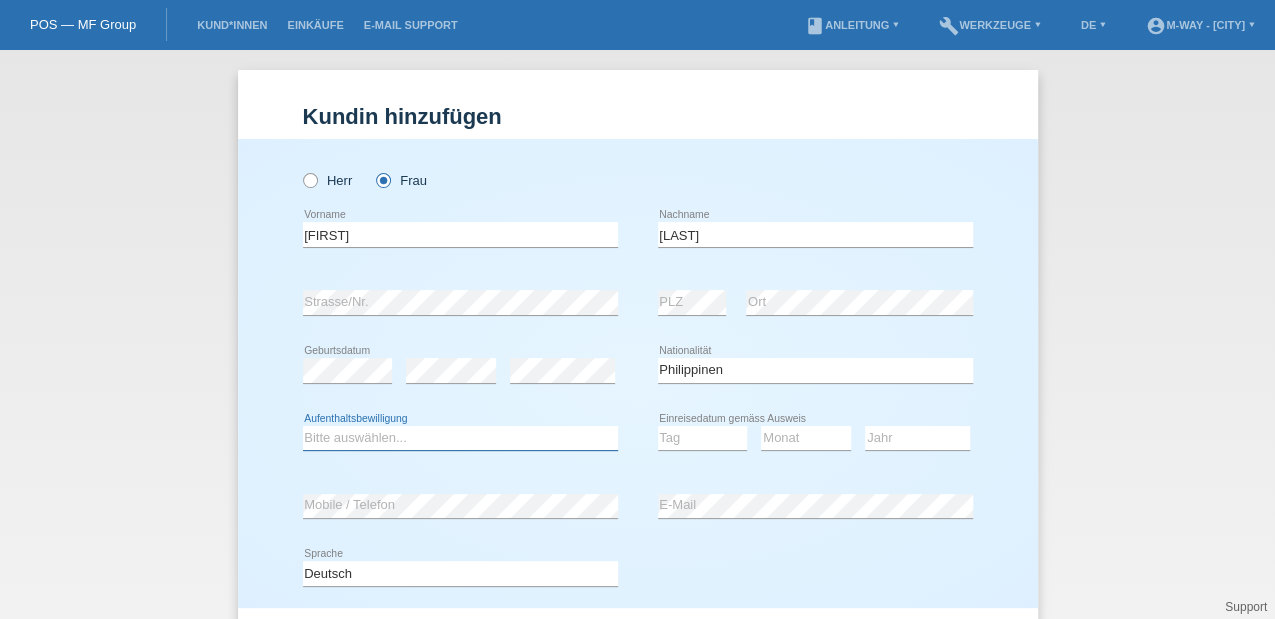 click on "Bitte auswählen...
C
B
B - Flüchtlingsstatus
Andere" at bounding box center [460, 438] 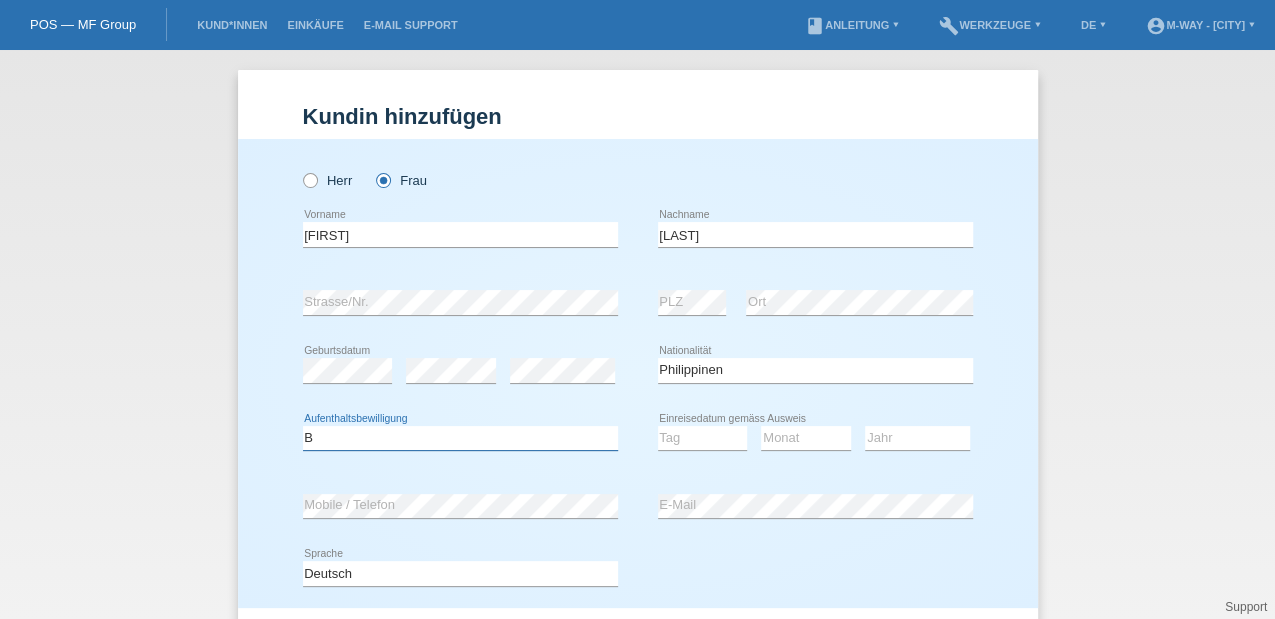 click on "Bitte auswählen...
C
B
B - Flüchtlingsstatus
Andere" at bounding box center (460, 438) 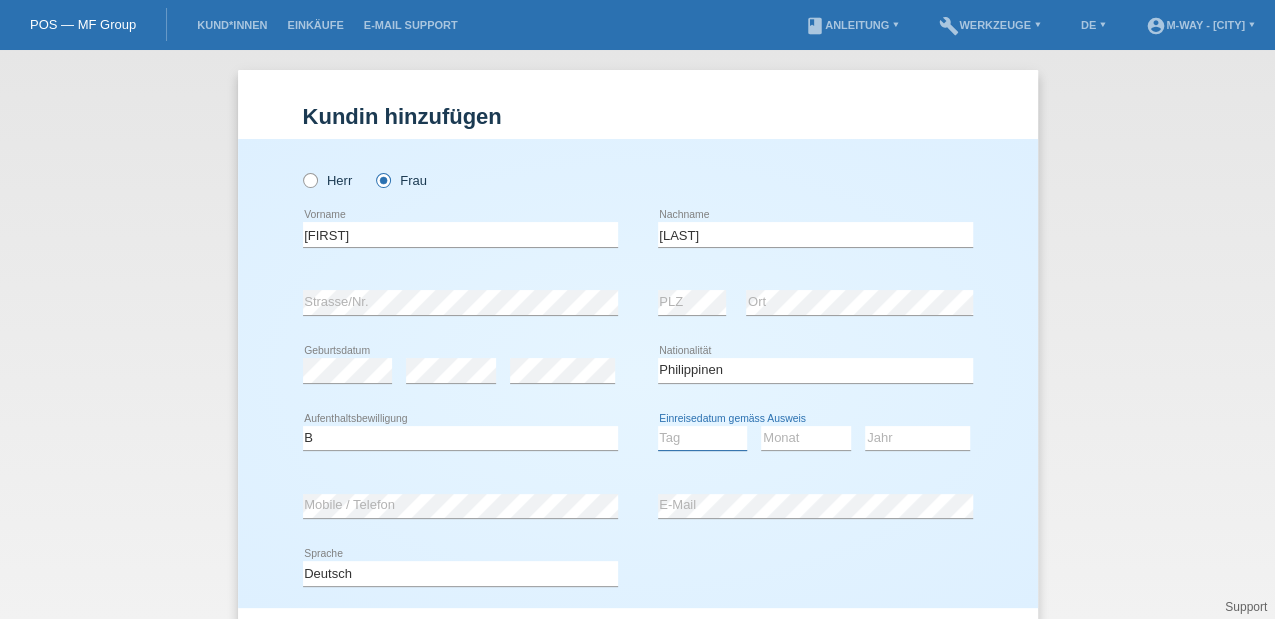 click on "Tag
01
02
03
04
05
06
07
08
09
10 11" at bounding box center [703, 438] 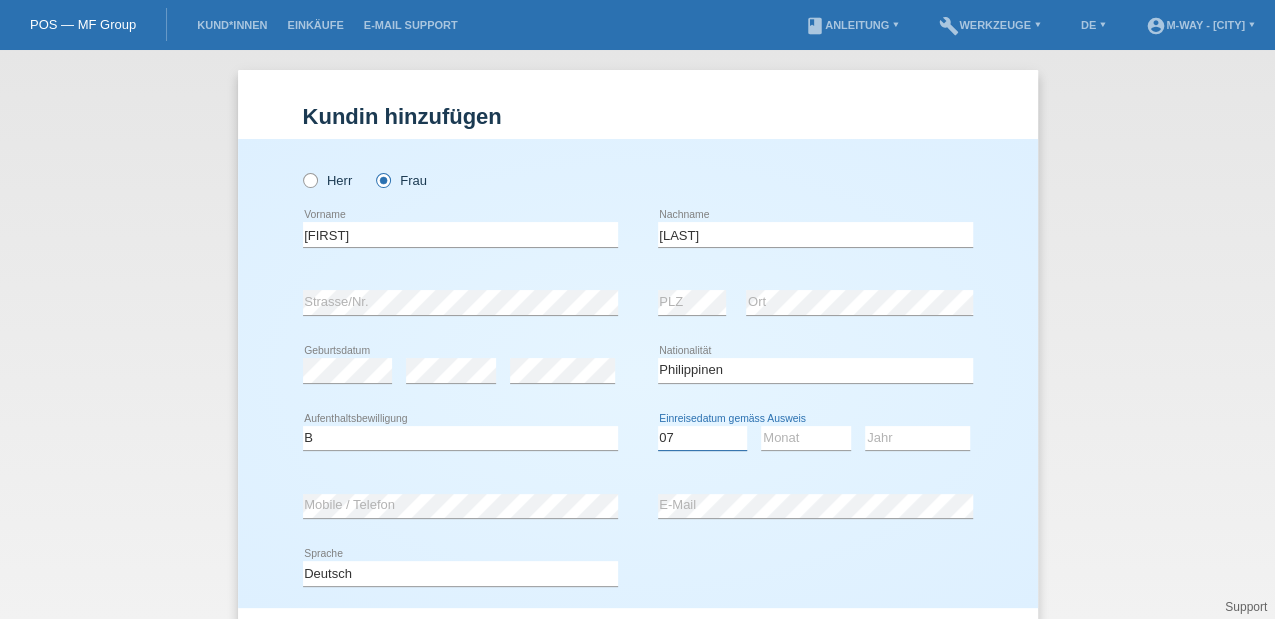 click on "Tag
01
02
03
04
05
06
07
08
09
10 11" at bounding box center (703, 438) 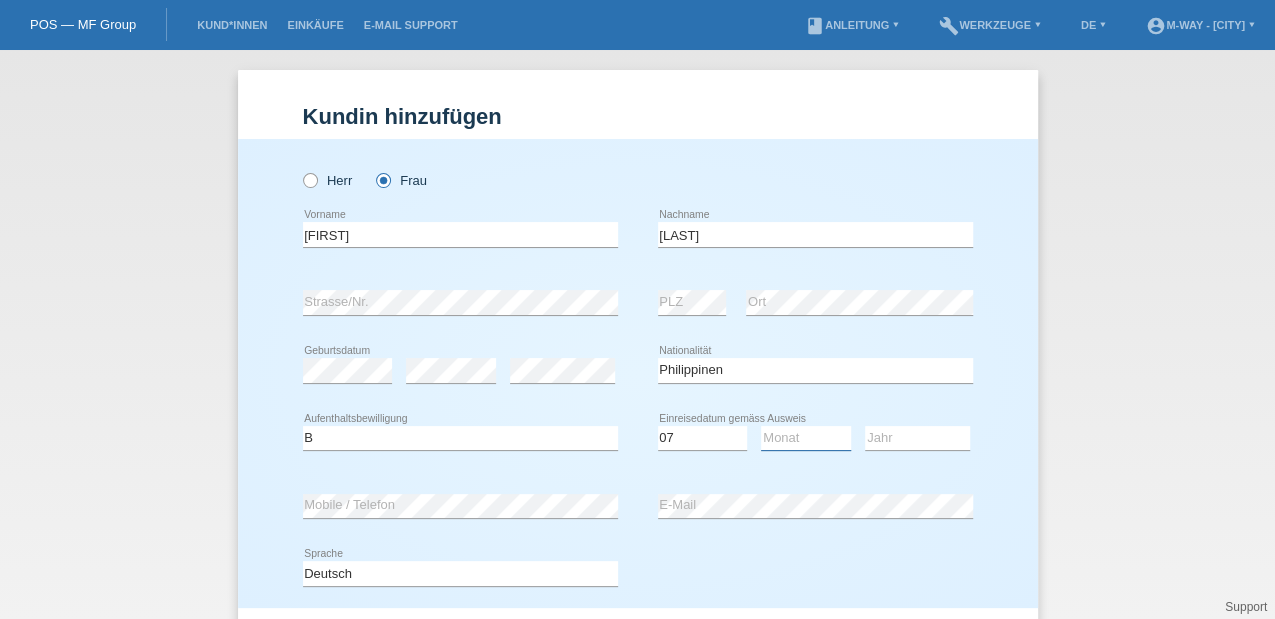 click on "Monat
01
02
03
04
05
06
07
08
09
10 11" at bounding box center (806, 438) 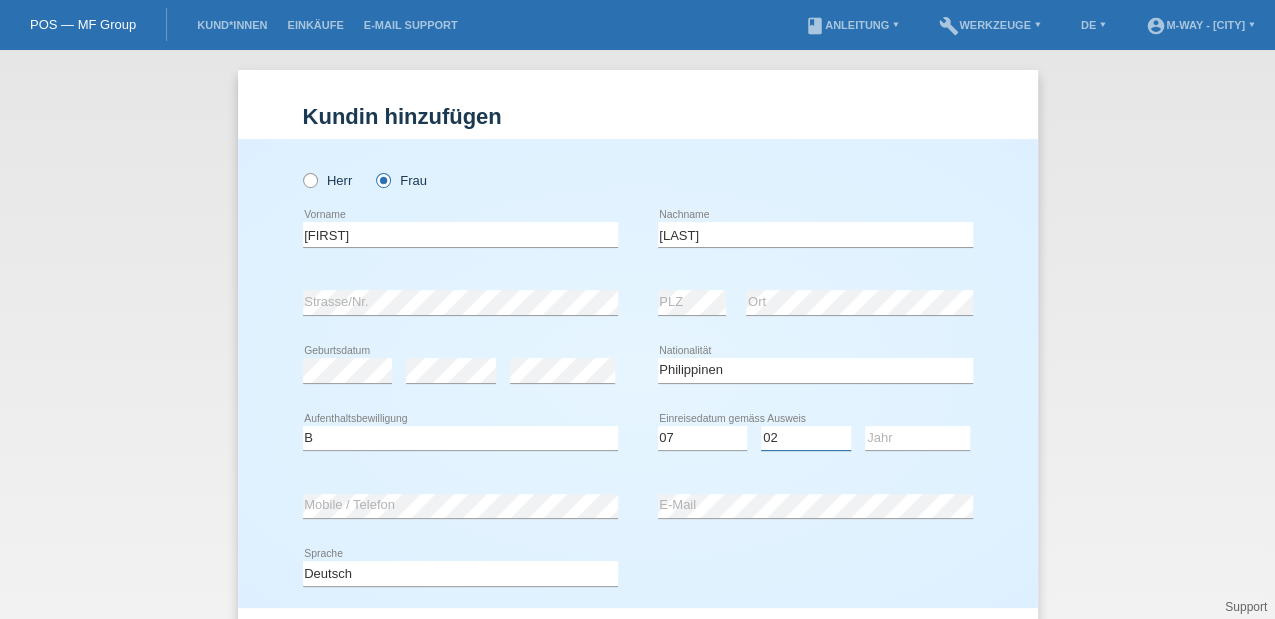 click on "Monat
01
02
03
04
05
06
07
08
09
10 11" at bounding box center [806, 438] 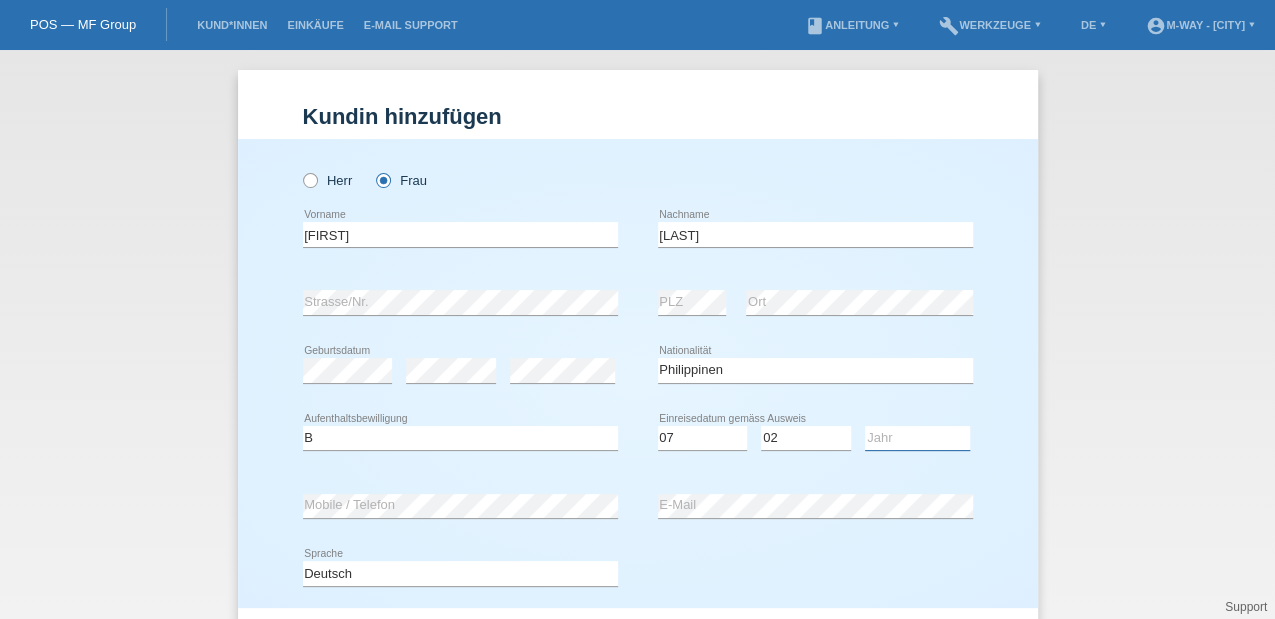 click on "Jahr
2025
2024
2023
2022
2021
2020
2019
2018
2017 2016 2015 2014 2013 2012 2011 2010 2009 2008 2007 2006 2005 2004 2003 2002 2001" at bounding box center [917, 438] 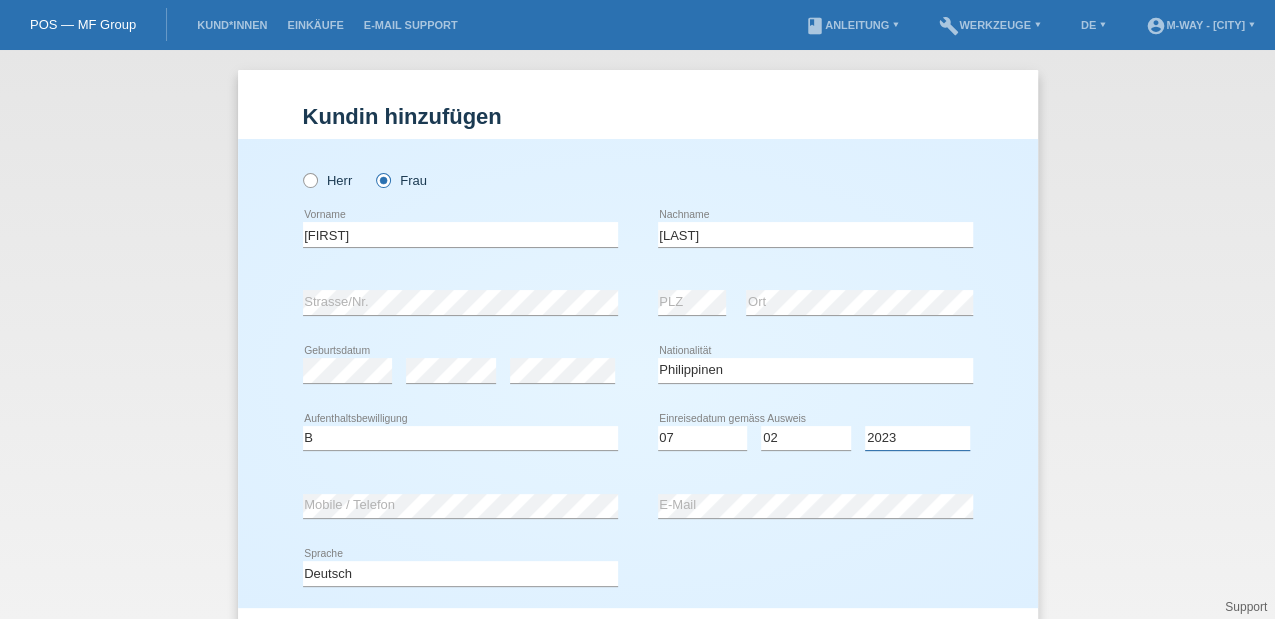 click on "Jahr
2025
2024
2023
2022
2021
2020
2019
2018
2017 2016 2015 2014 2013 2012 2011 2010 2009 2008 2007 2006 2005 2004 2003 2002 2001" at bounding box center (917, 438) 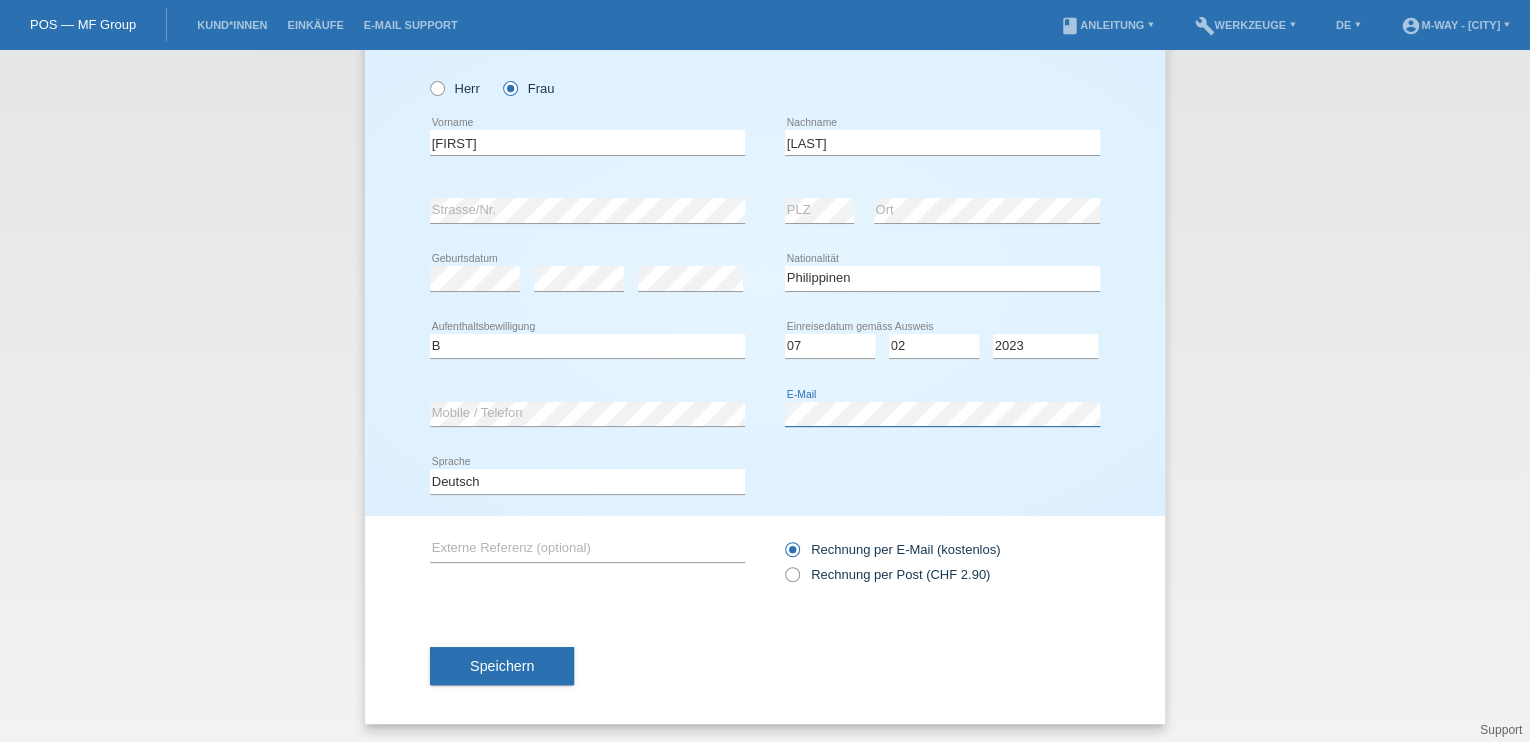 scroll, scrollTop: 92, scrollLeft: 0, axis: vertical 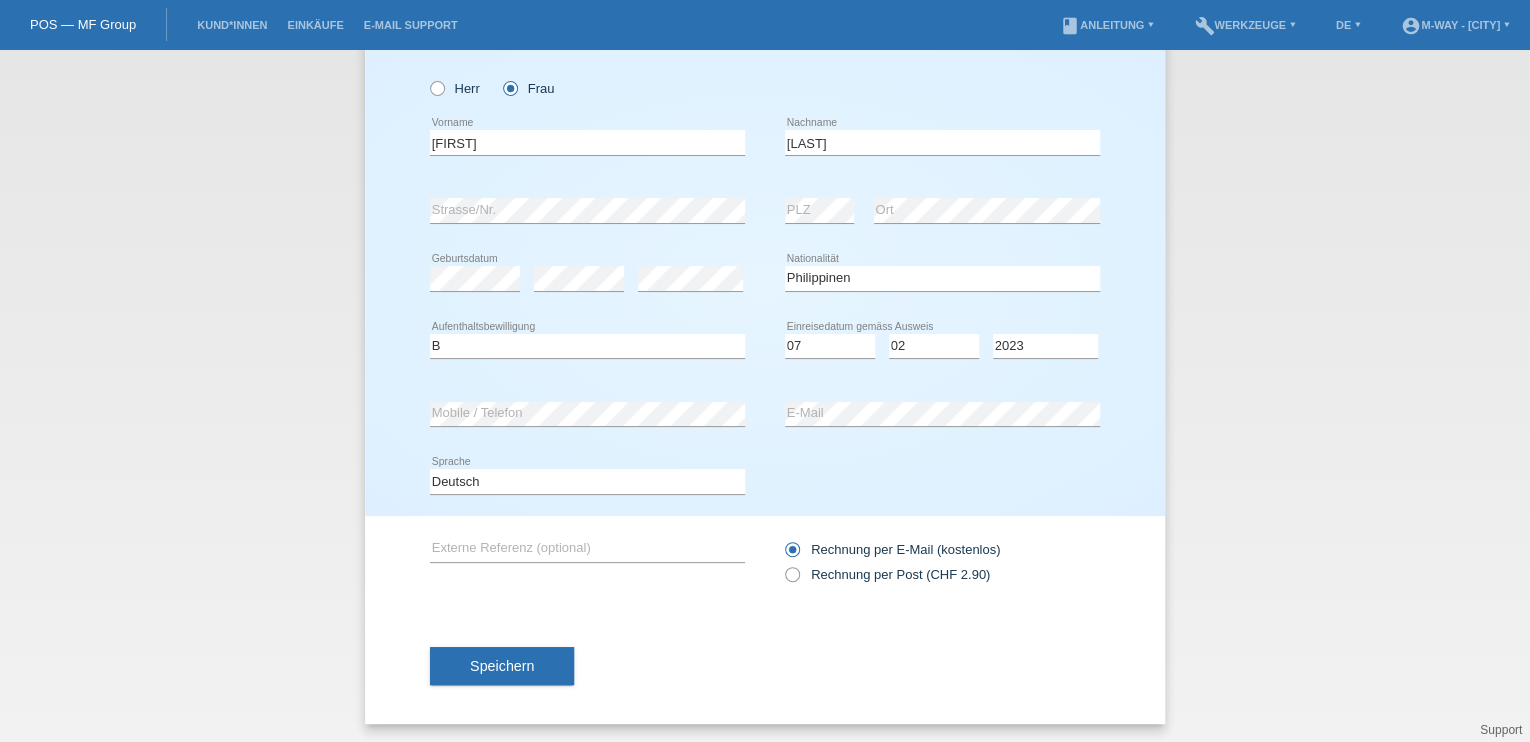 click on "Speichern" at bounding box center [502, 666] 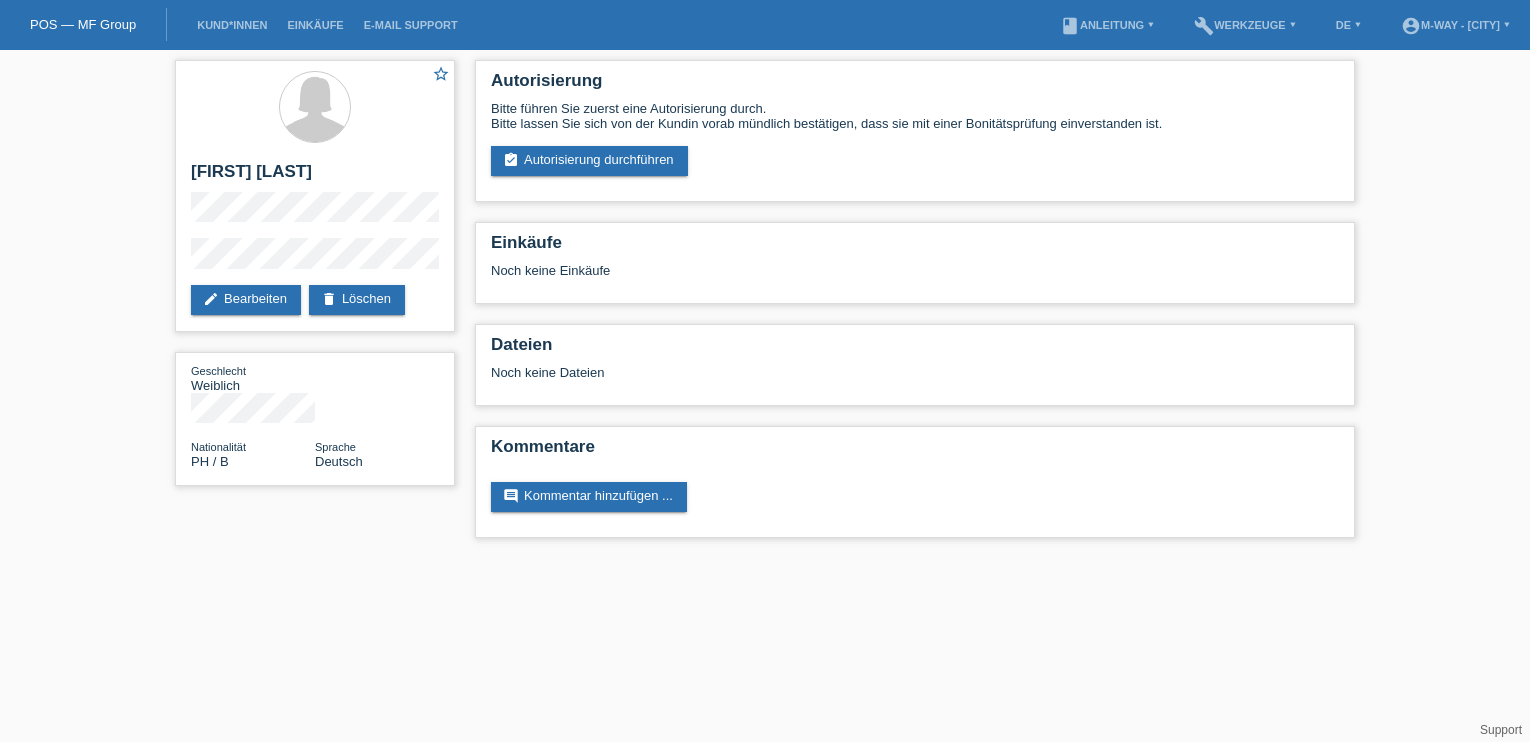 scroll, scrollTop: 0, scrollLeft: 0, axis: both 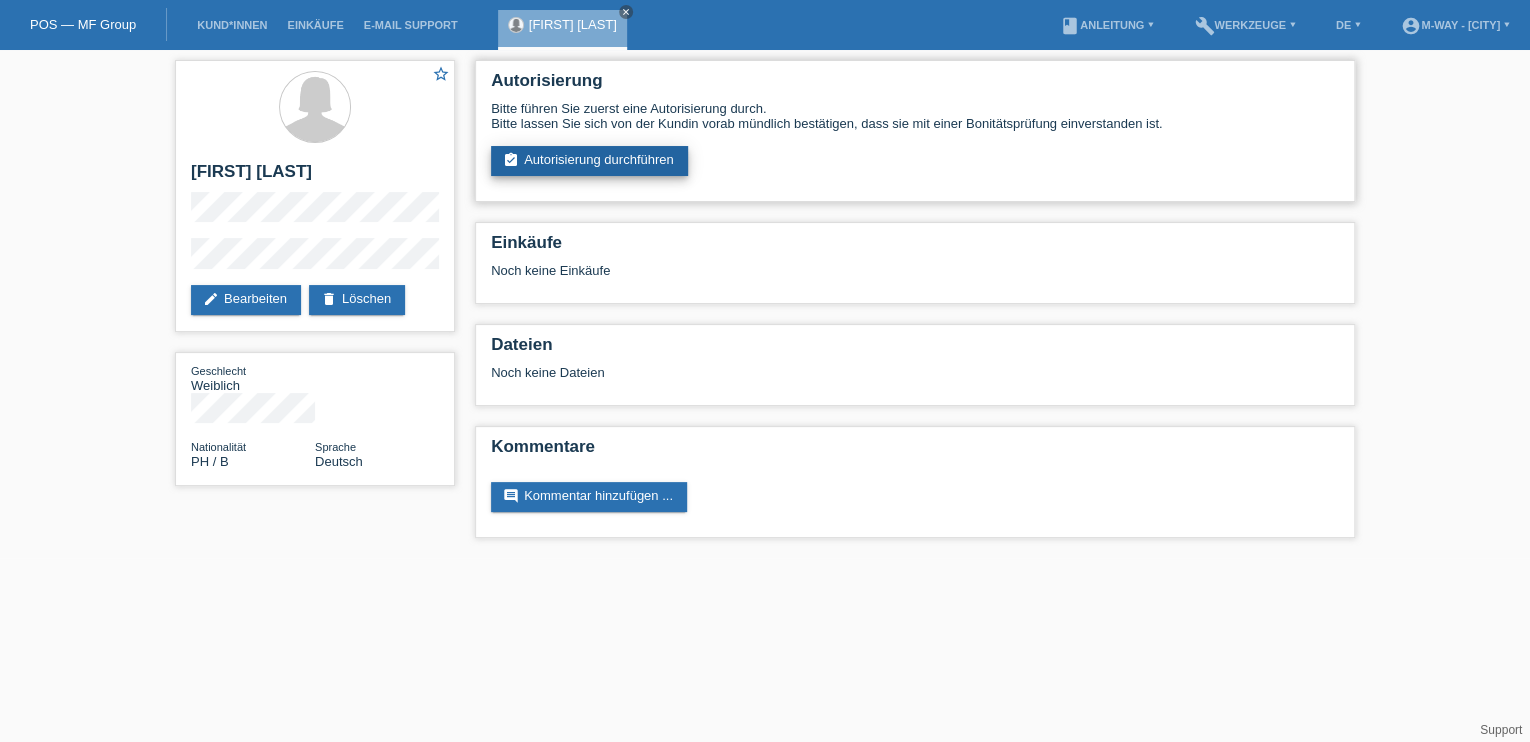 click on "assignment_turned_in  Autorisierung durchführen" at bounding box center [589, 161] 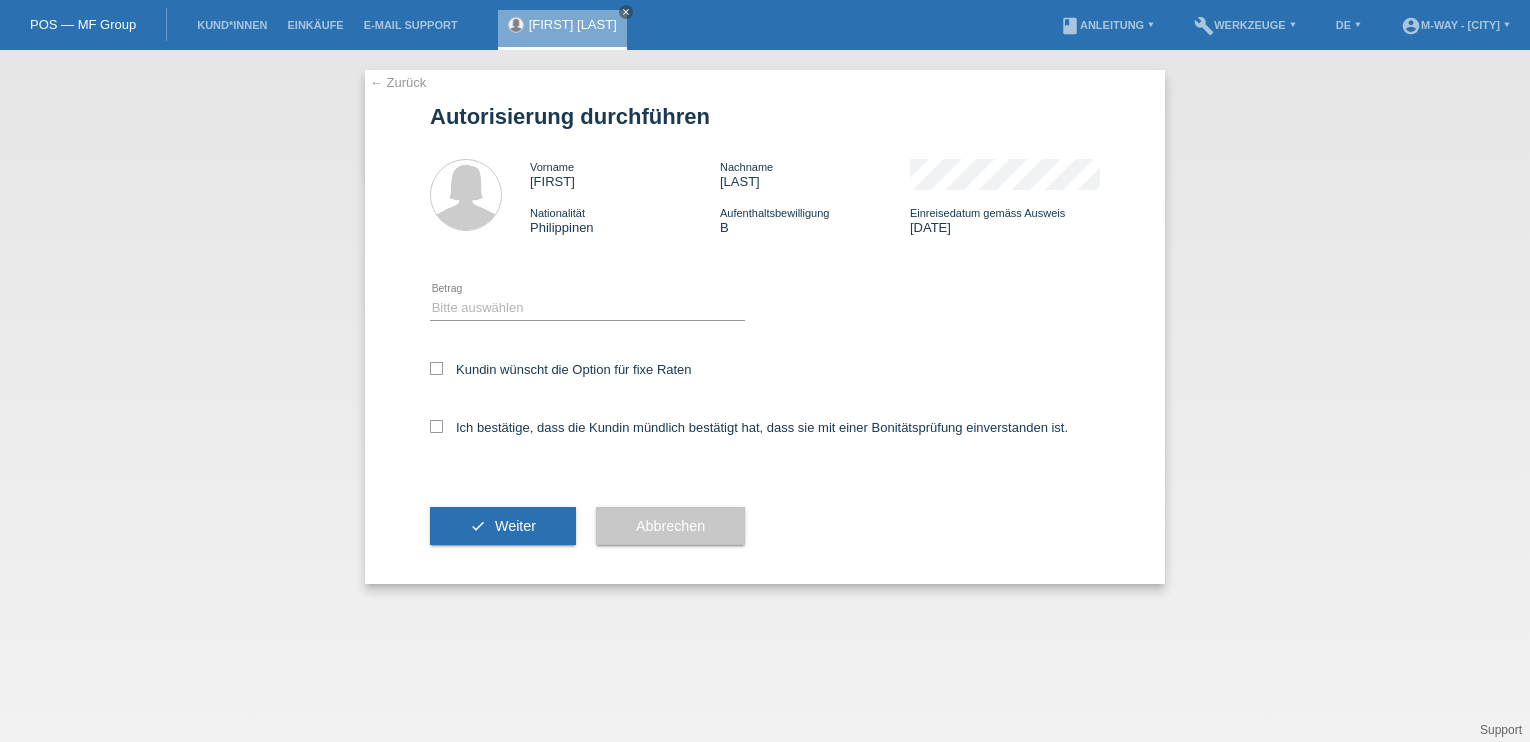 scroll, scrollTop: 0, scrollLeft: 0, axis: both 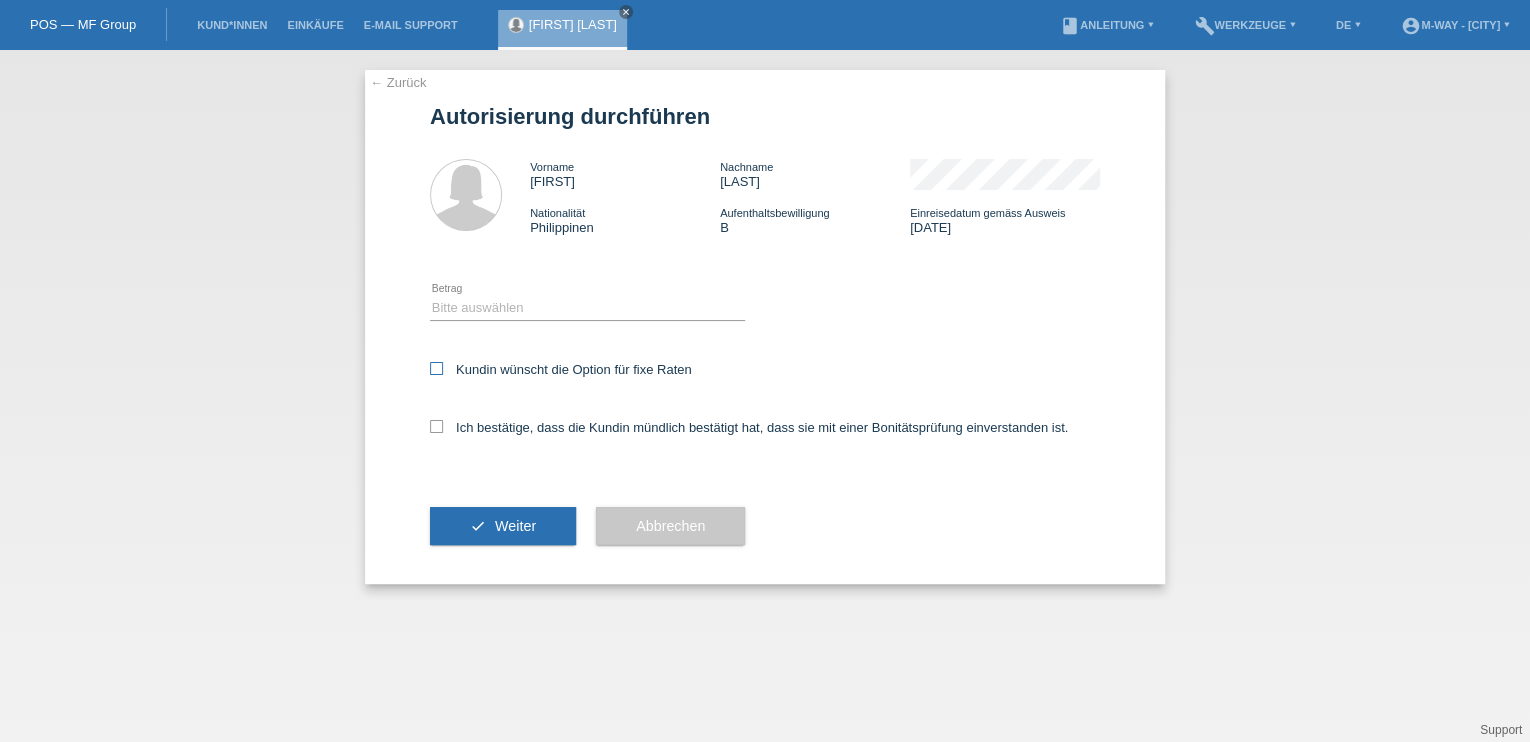 click at bounding box center [436, 368] 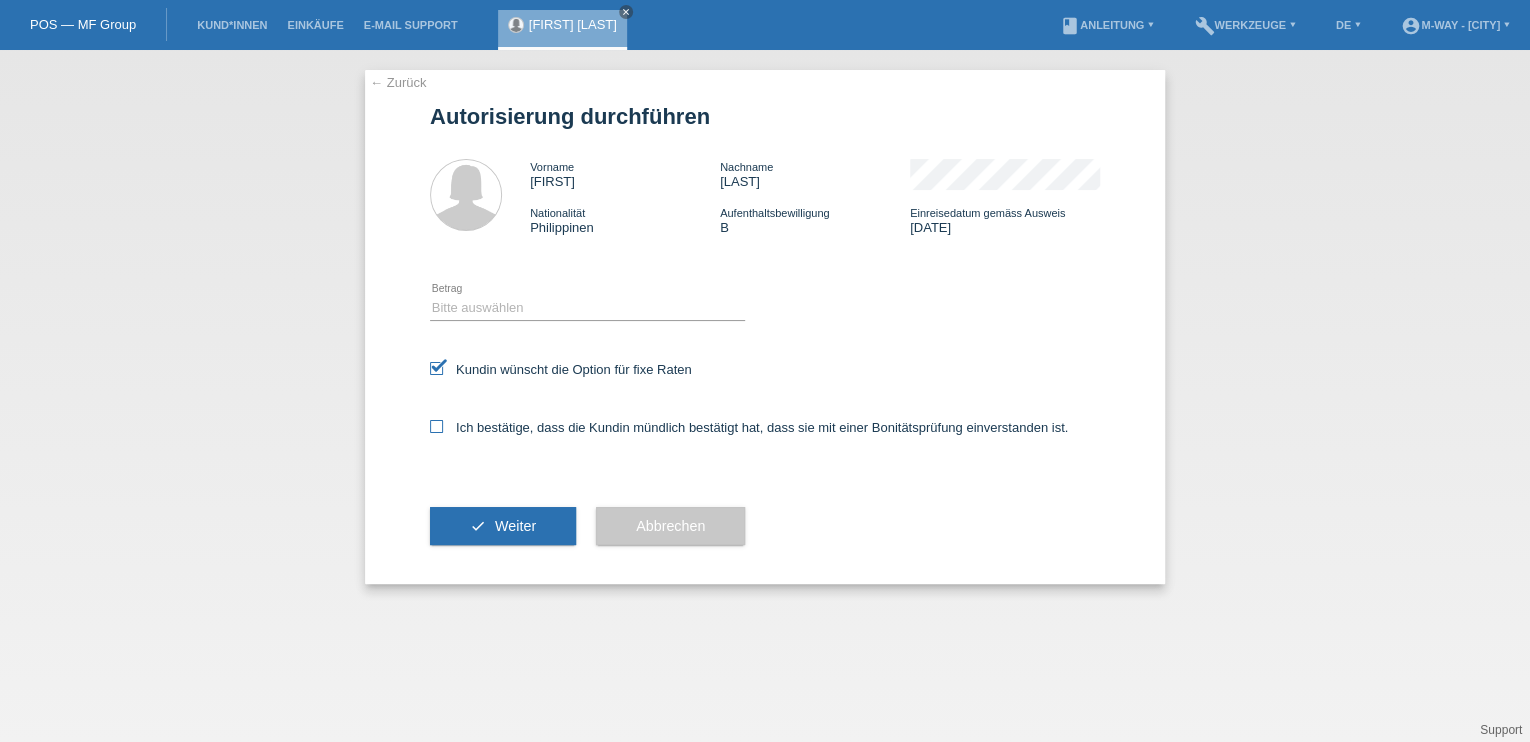 click on "Ich bestätige, dass die Kundin mündlich bestätigt hat, dass sie mit einer Bonitätsprüfung einverstanden ist." at bounding box center (749, 427) 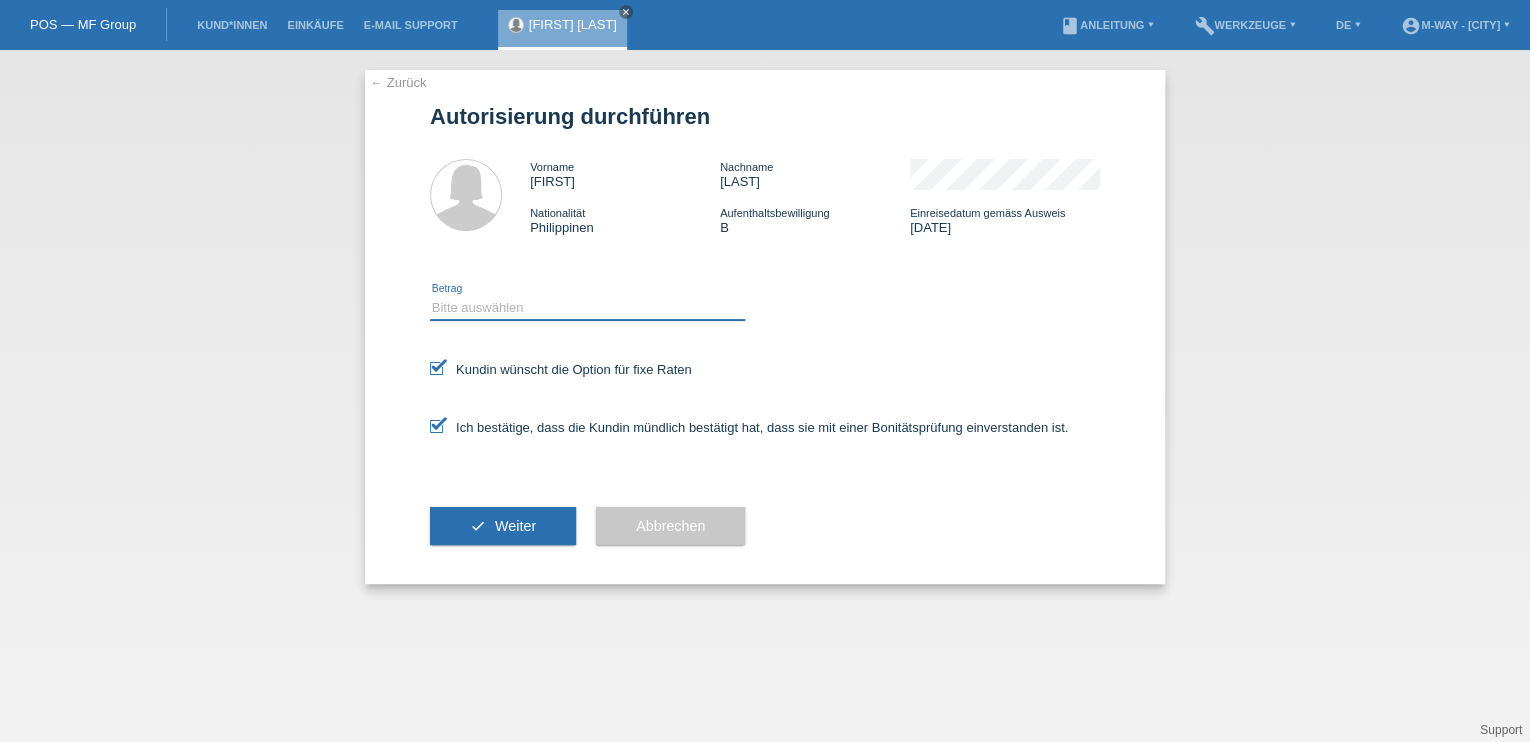 click on "Bitte auswählen
CHF 1.00 - CHF 499.00
CHF 500.00 - CHF 1'999.00
CHF 2'000.00 - CHF 15'000.00" at bounding box center [587, 308] 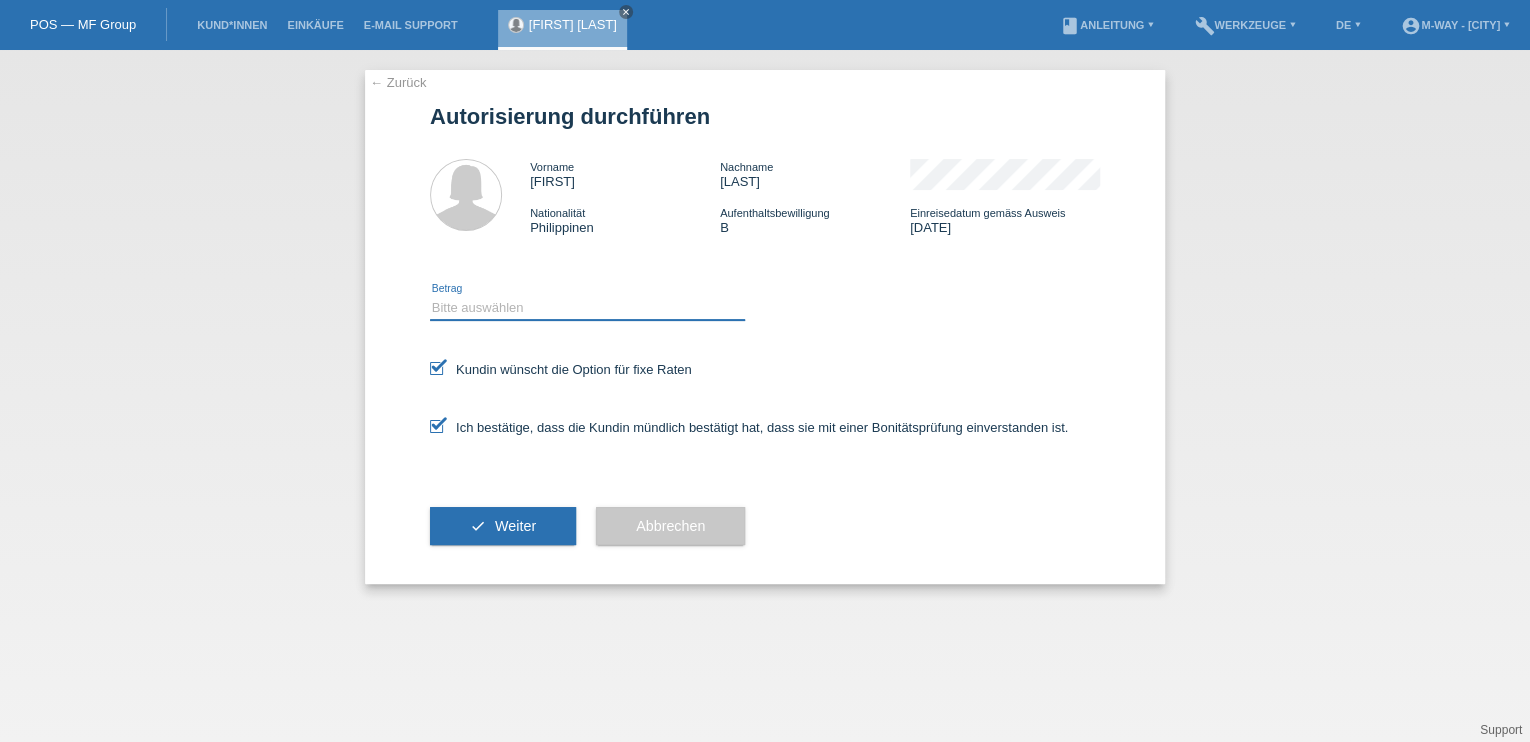 select on "3" 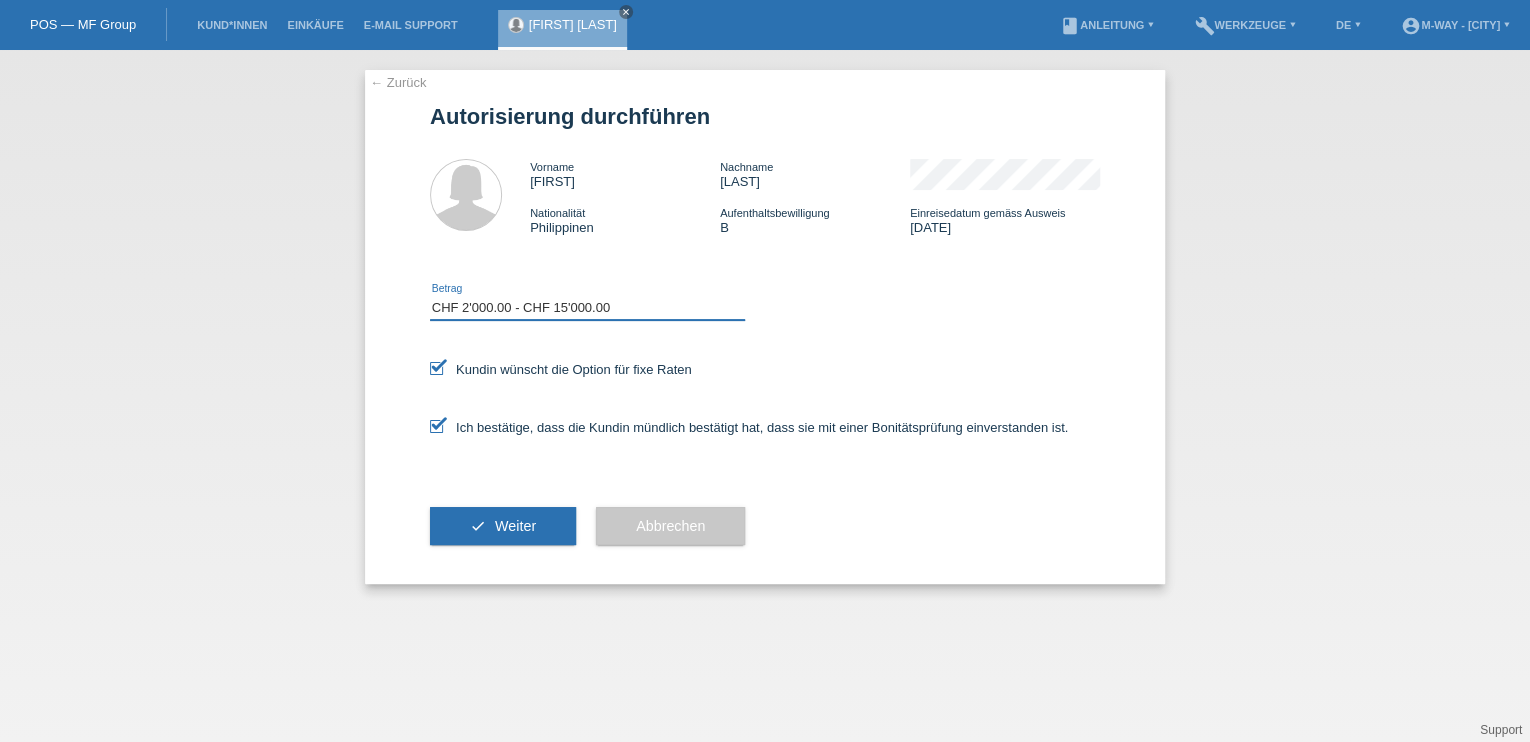 click on "Bitte auswählen
CHF 1.00 - CHF 499.00
CHF 500.00 - CHF 1'999.00
CHF 2'000.00 - CHF 15'000.00" at bounding box center (587, 308) 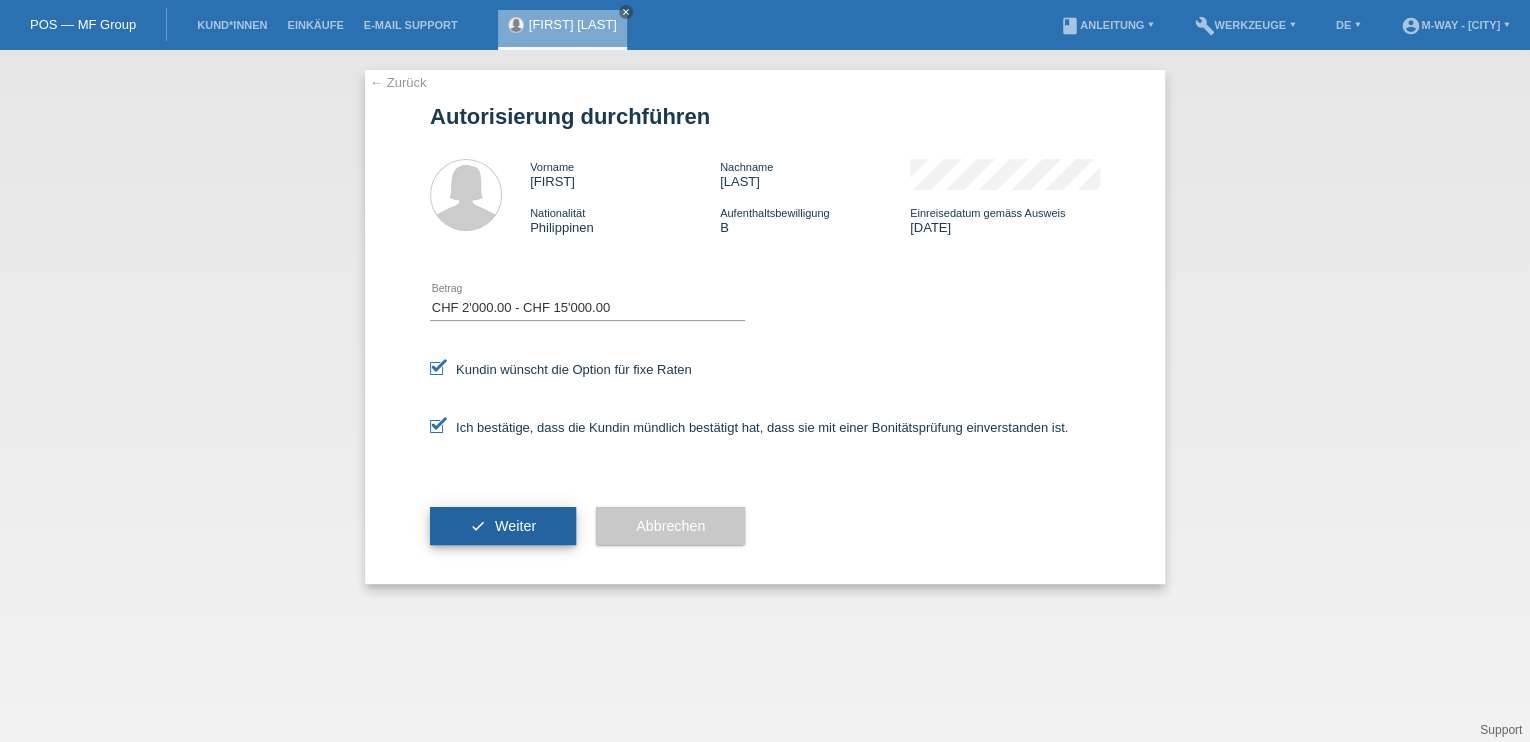 click on "Weiter" at bounding box center [515, 526] 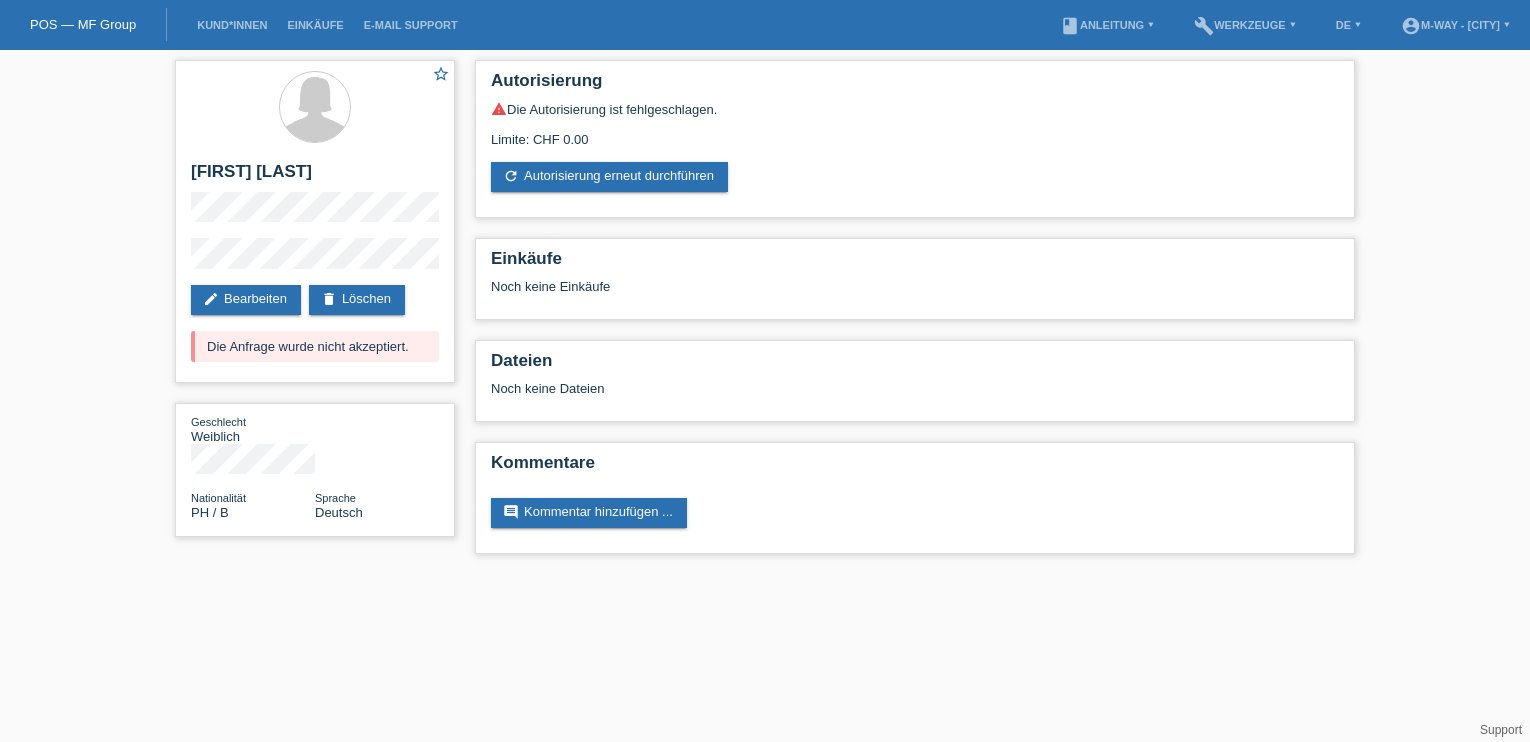 scroll, scrollTop: 0, scrollLeft: 0, axis: both 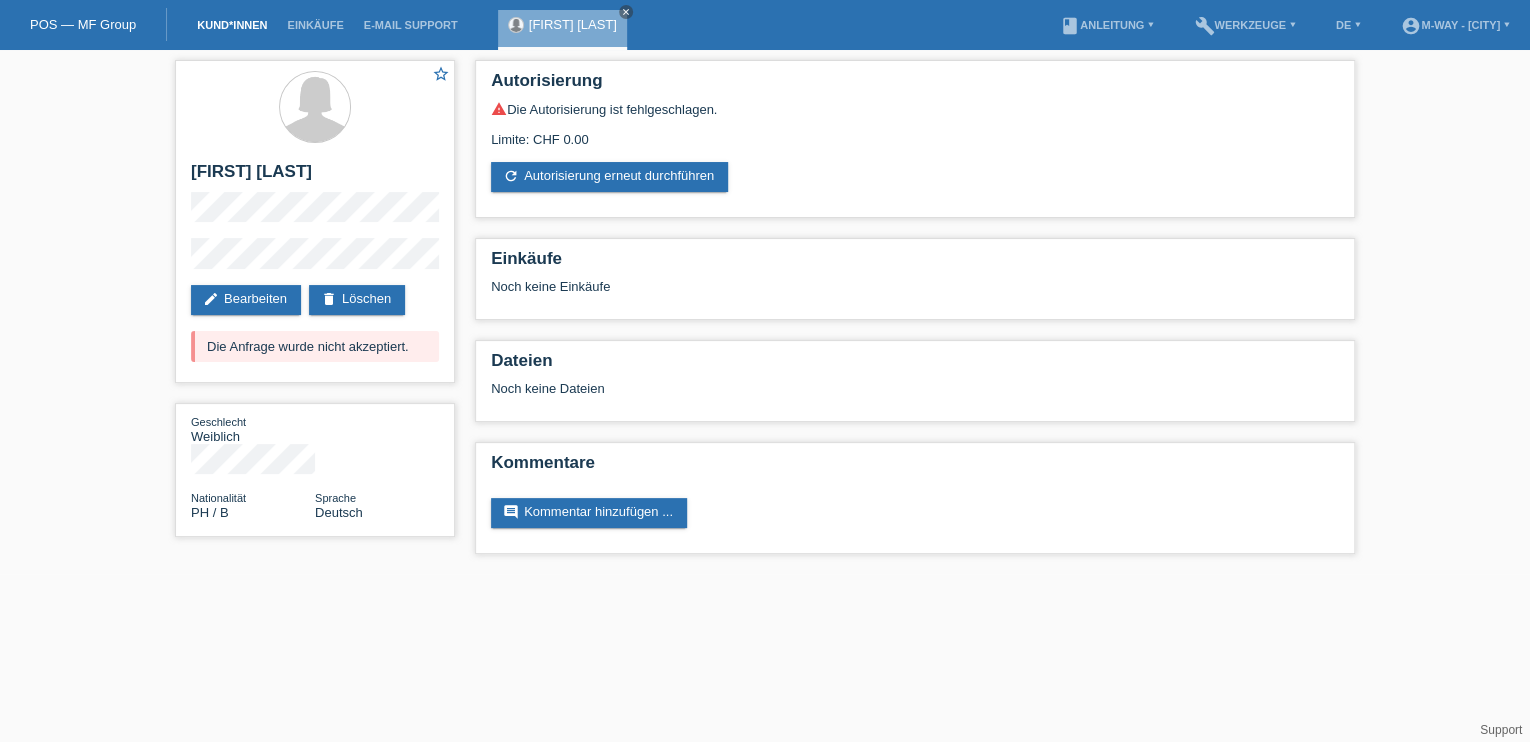 click on "Kund*innen" at bounding box center (232, 25) 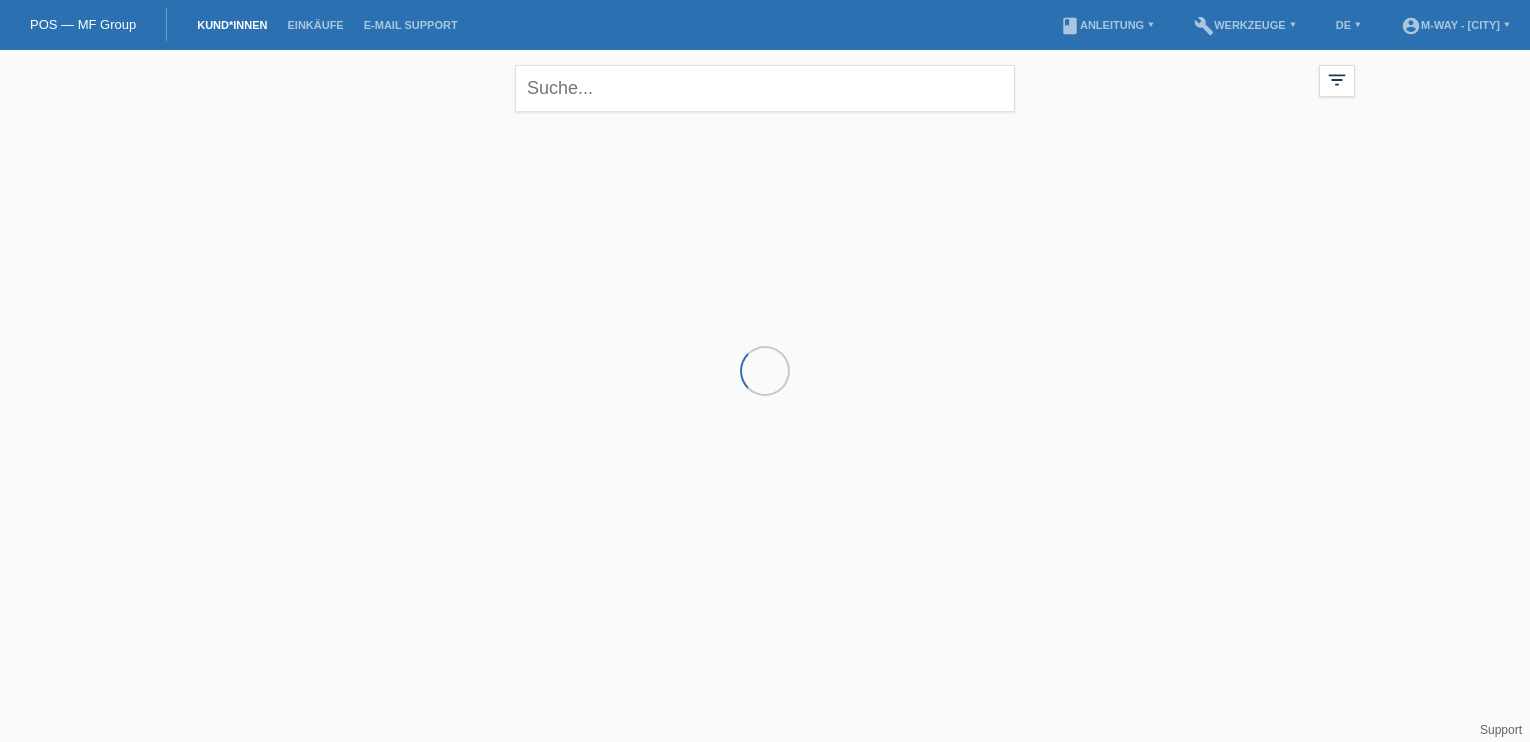 scroll, scrollTop: 0, scrollLeft: 0, axis: both 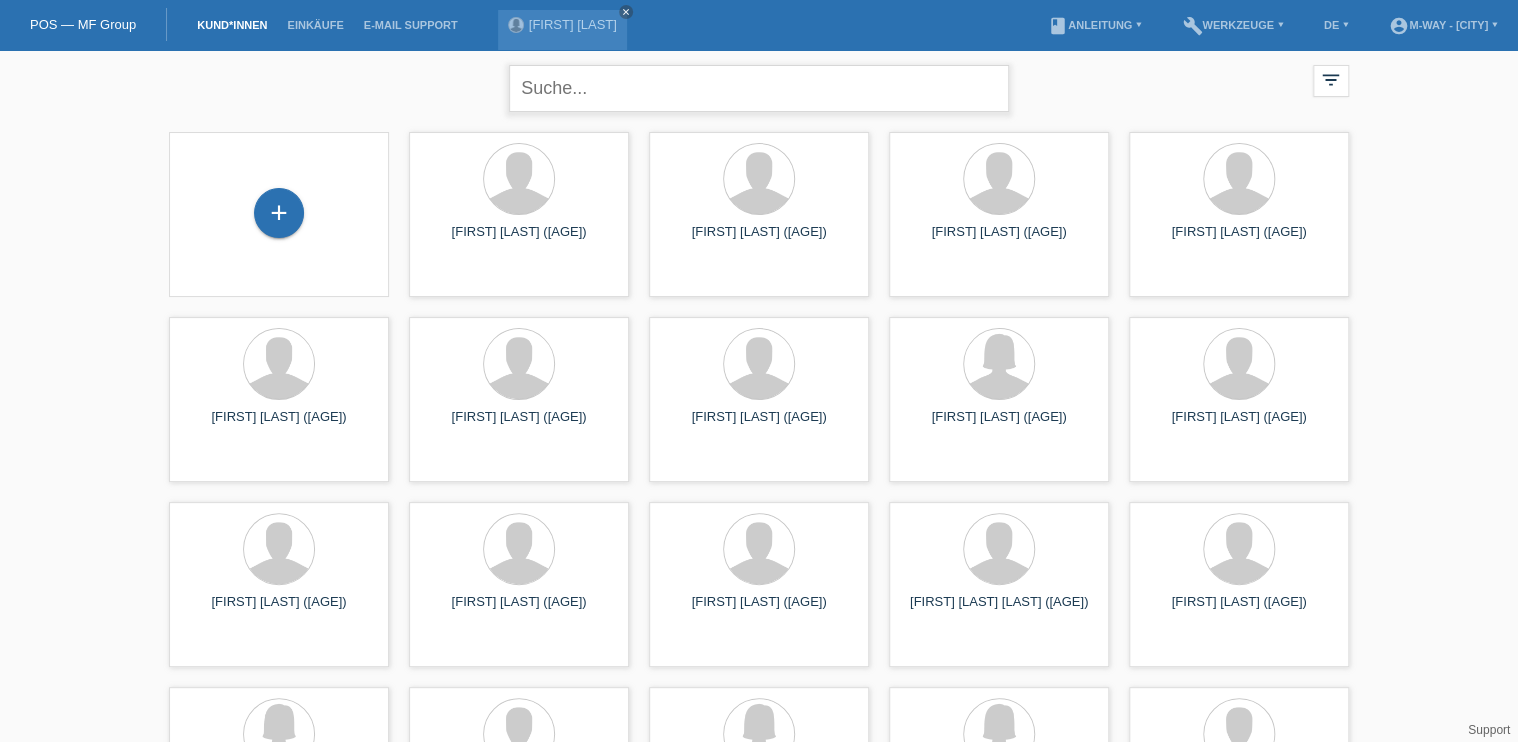 click at bounding box center [759, 88] 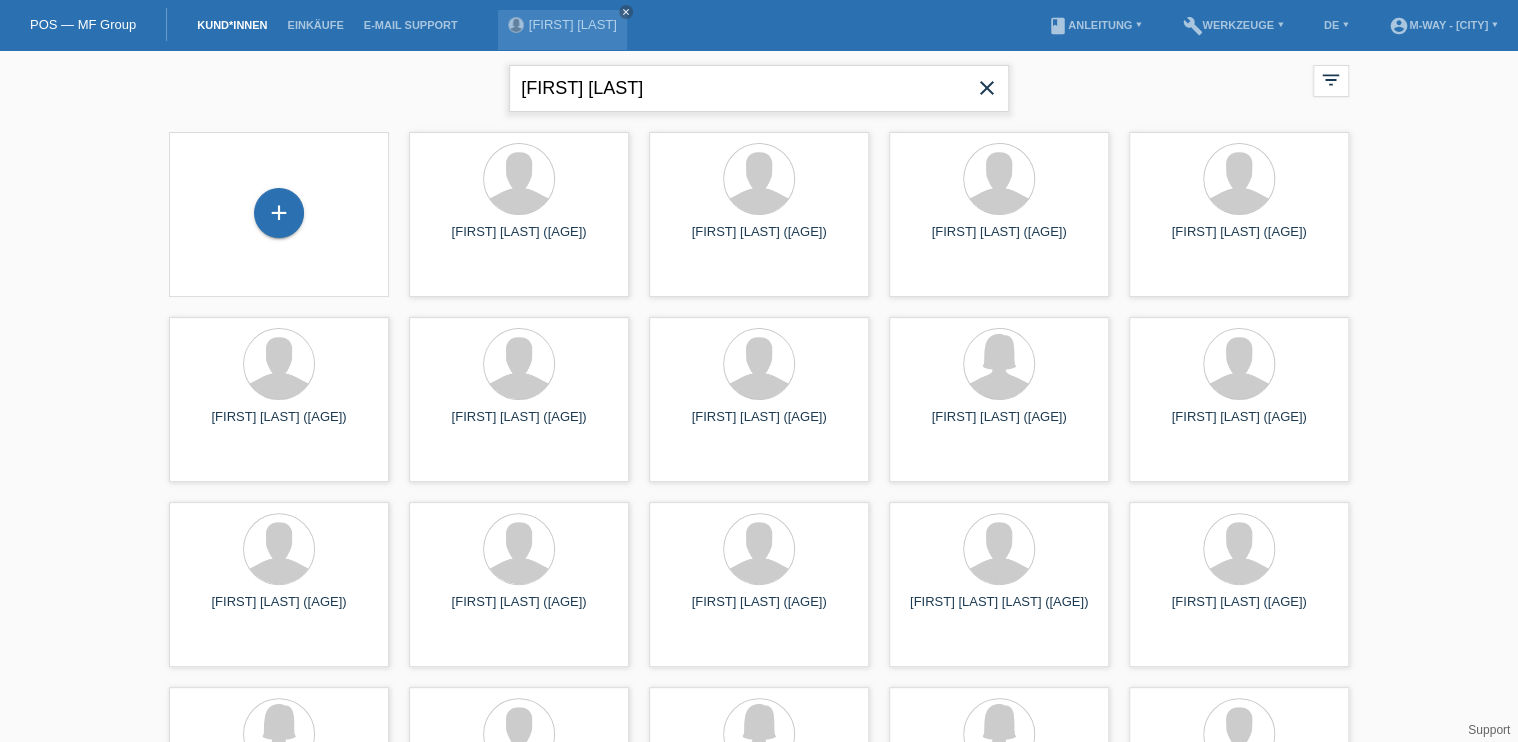 type on "Menzel Jörg" 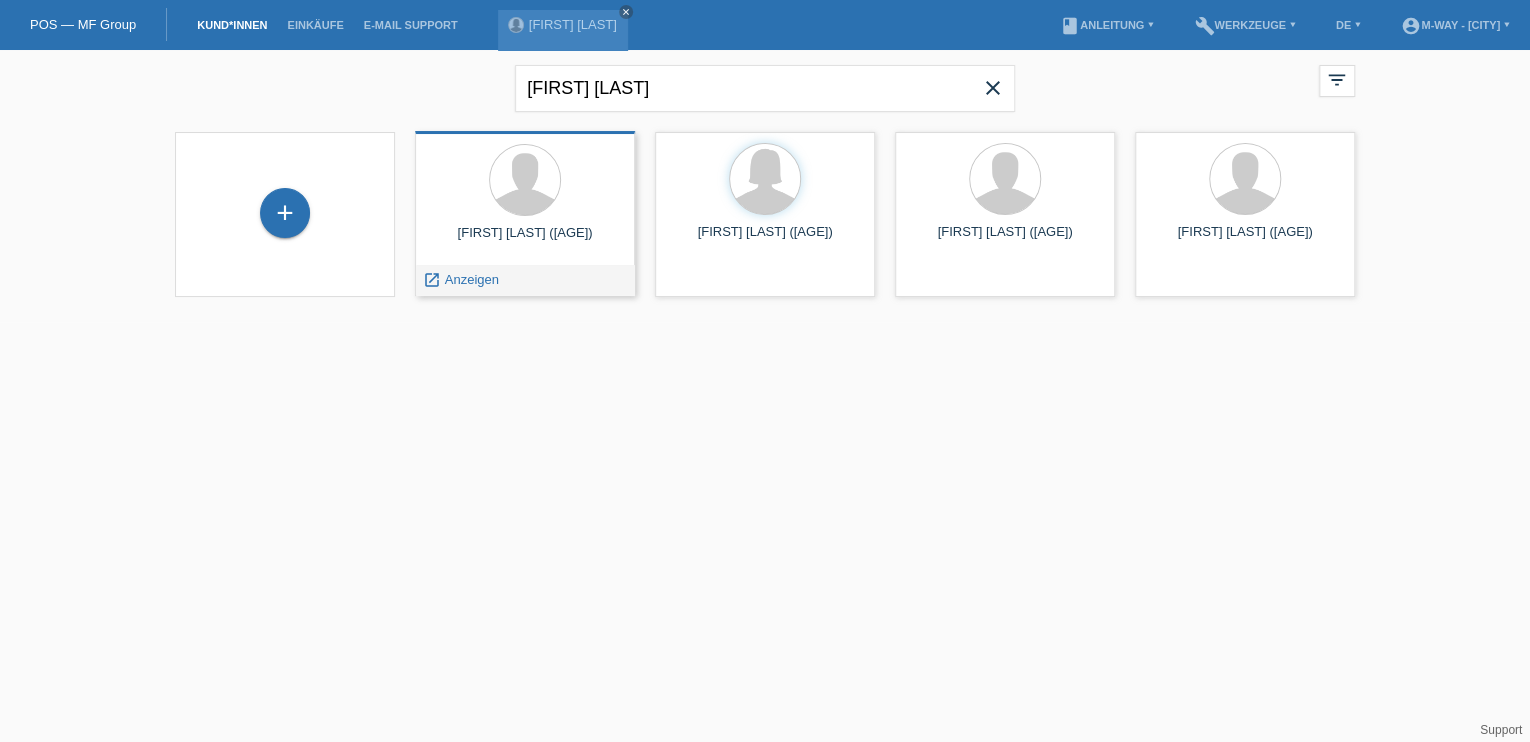 click at bounding box center [525, 181] 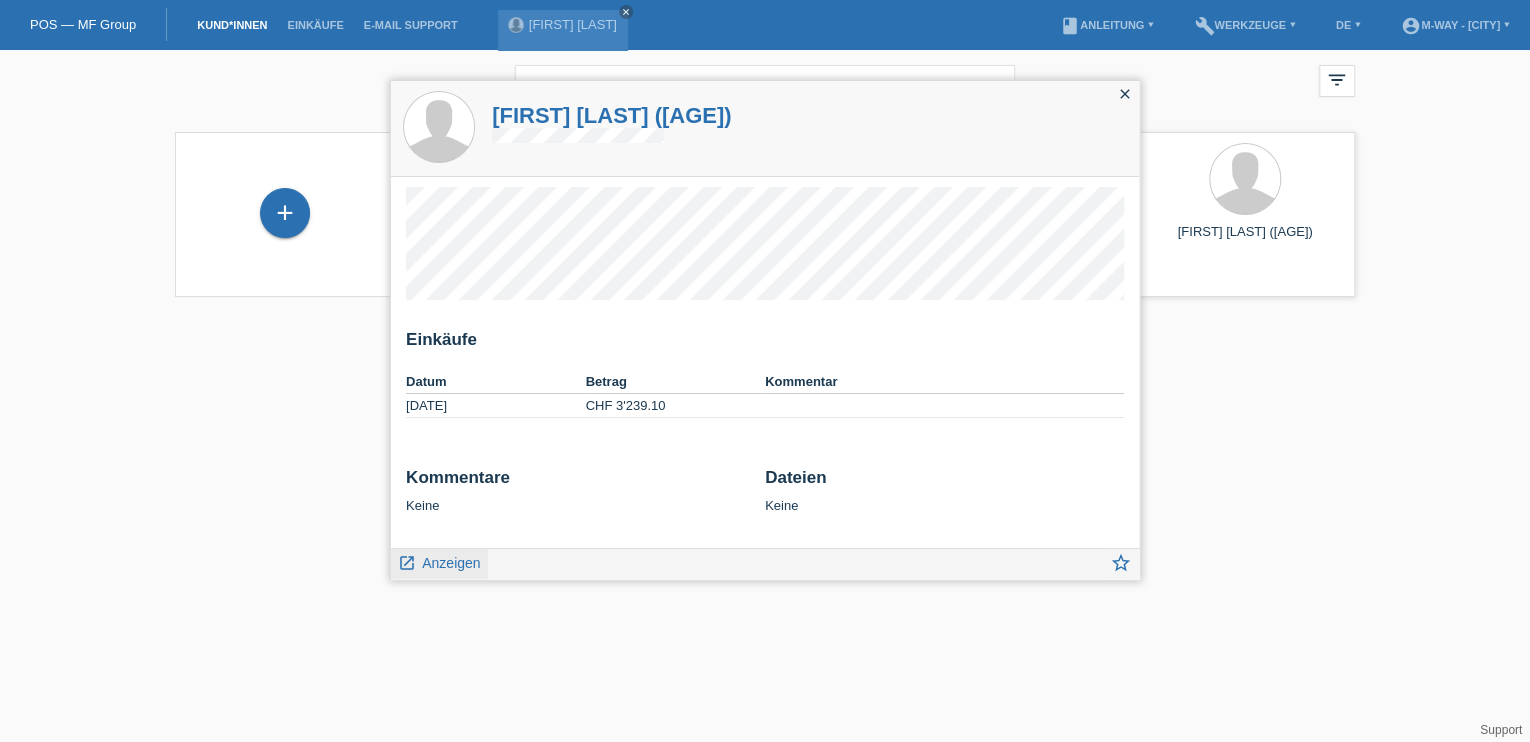 click on "Anzeigen" at bounding box center (451, 563) 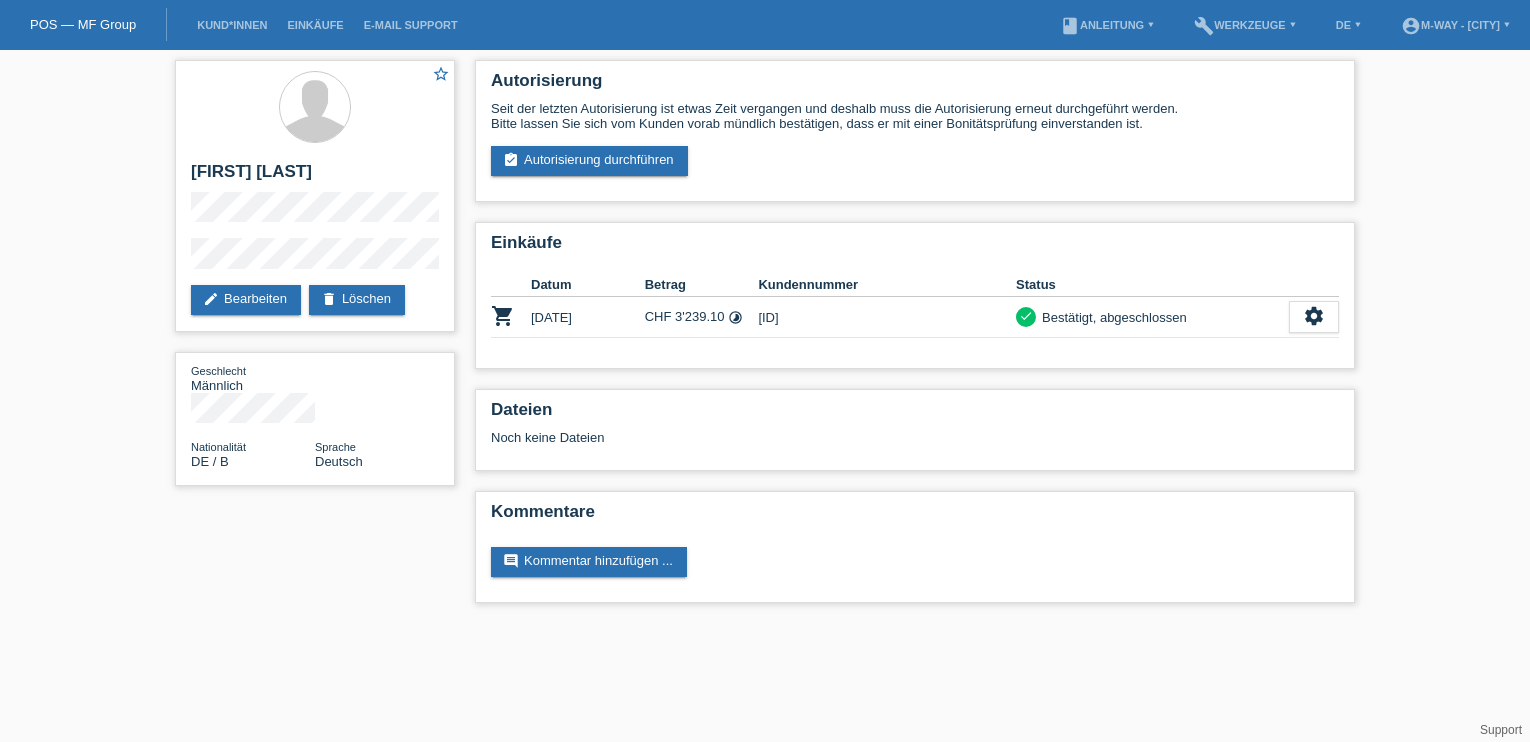 scroll, scrollTop: 0, scrollLeft: 0, axis: both 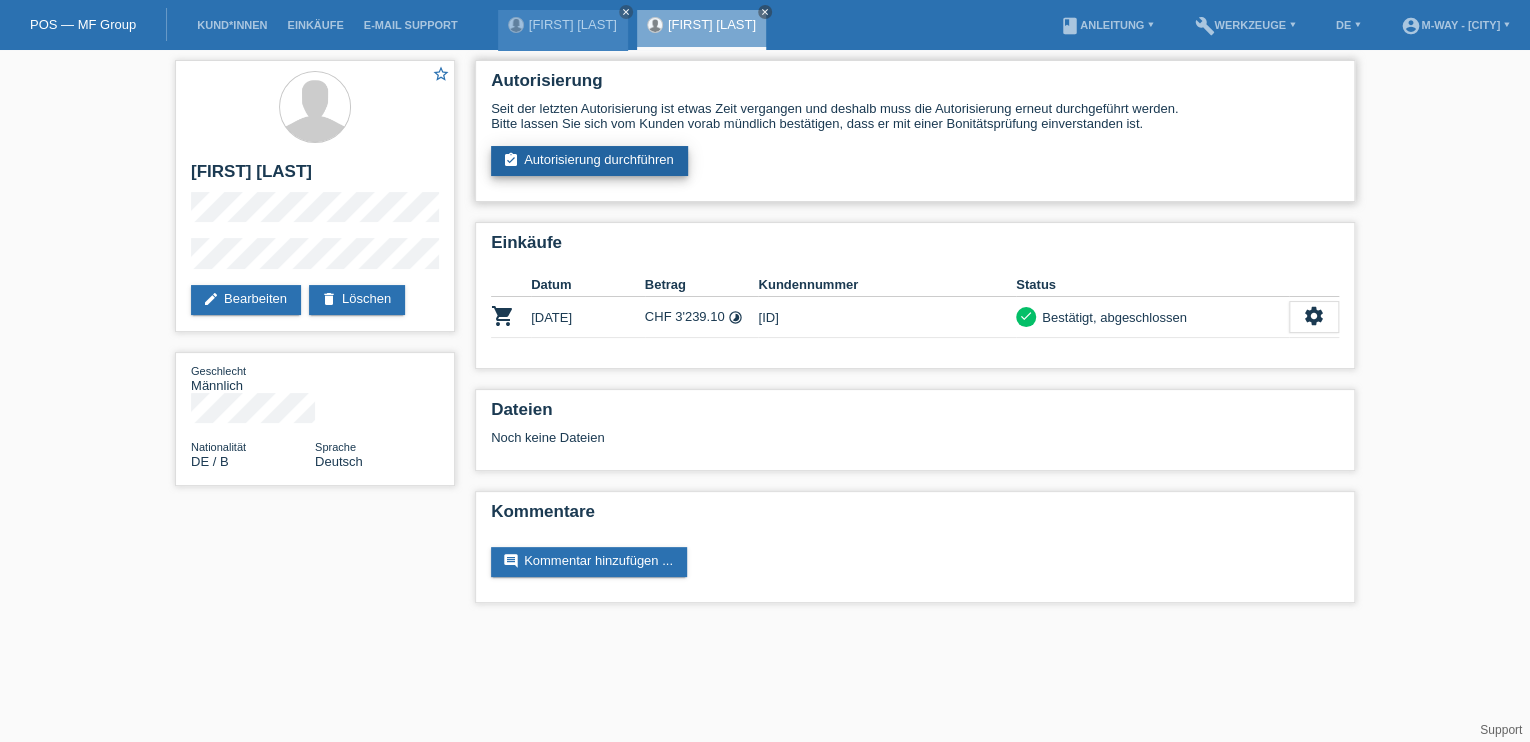 click on "assignment_turned_in  Autorisierung durchführen" at bounding box center (589, 161) 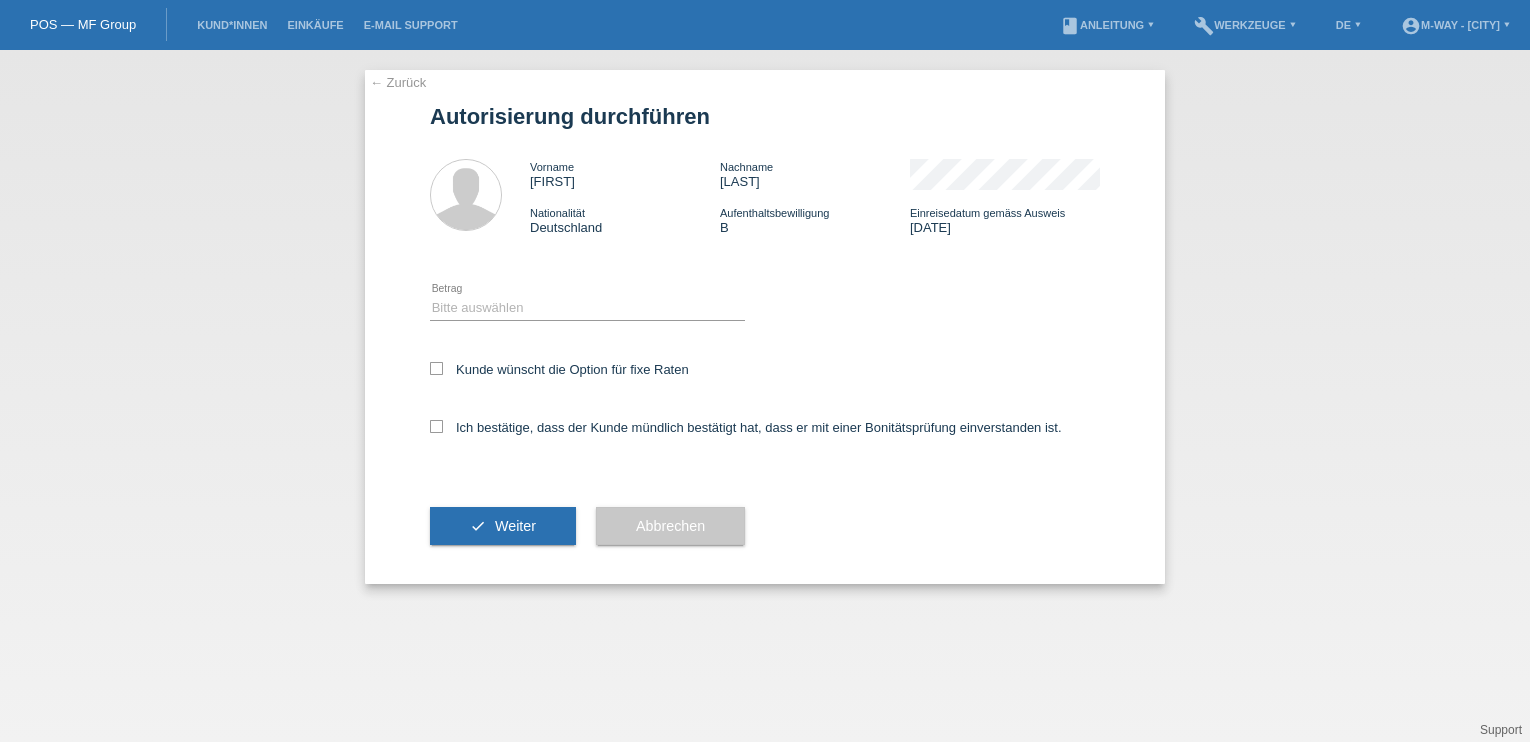scroll, scrollTop: 0, scrollLeft: 0, axis: both 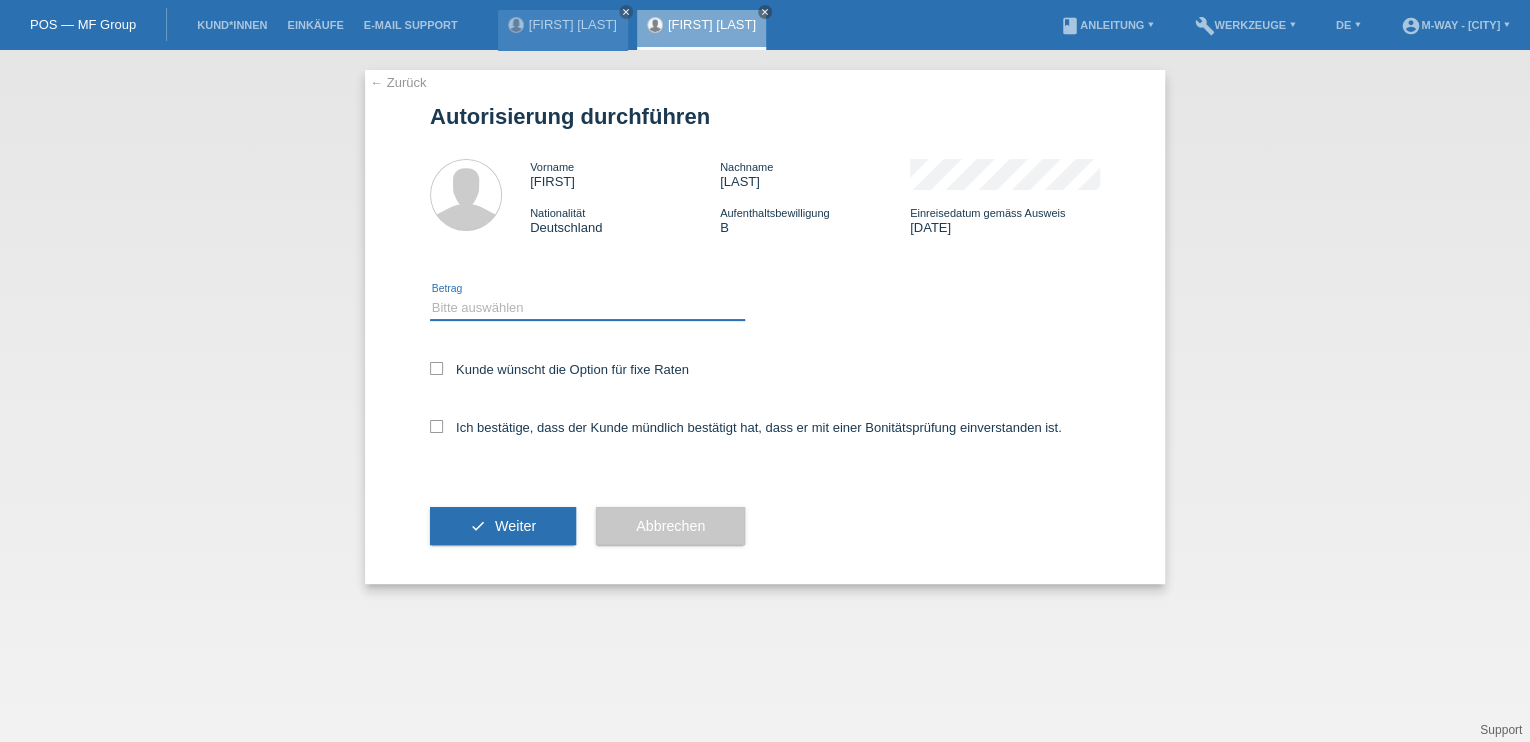 click on "Bitte auswählen
CHF 1.00 - CHF 499.00
CHF 500.00 - CHF 1'999.00
CHF 2'000.00 - CHF 15'000.00" at bounding box center [587, 308] 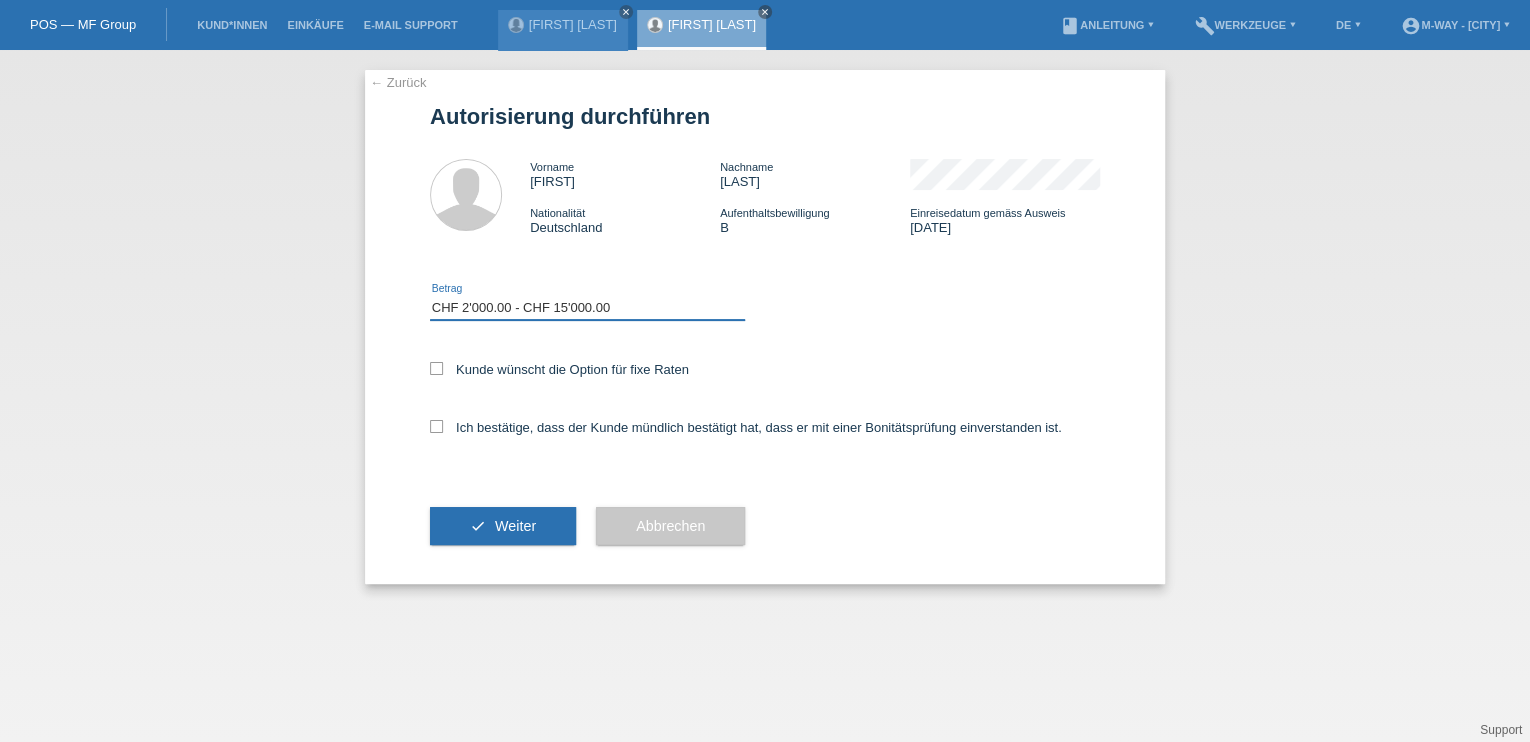 click on "Bitte auswählen
CHF 1.00 - CHF 499.00
CHF 500.00 - CHF 1'999.00
CHF 2'000.00 - CHF 15'000.00" at bounding box center (587, 308) 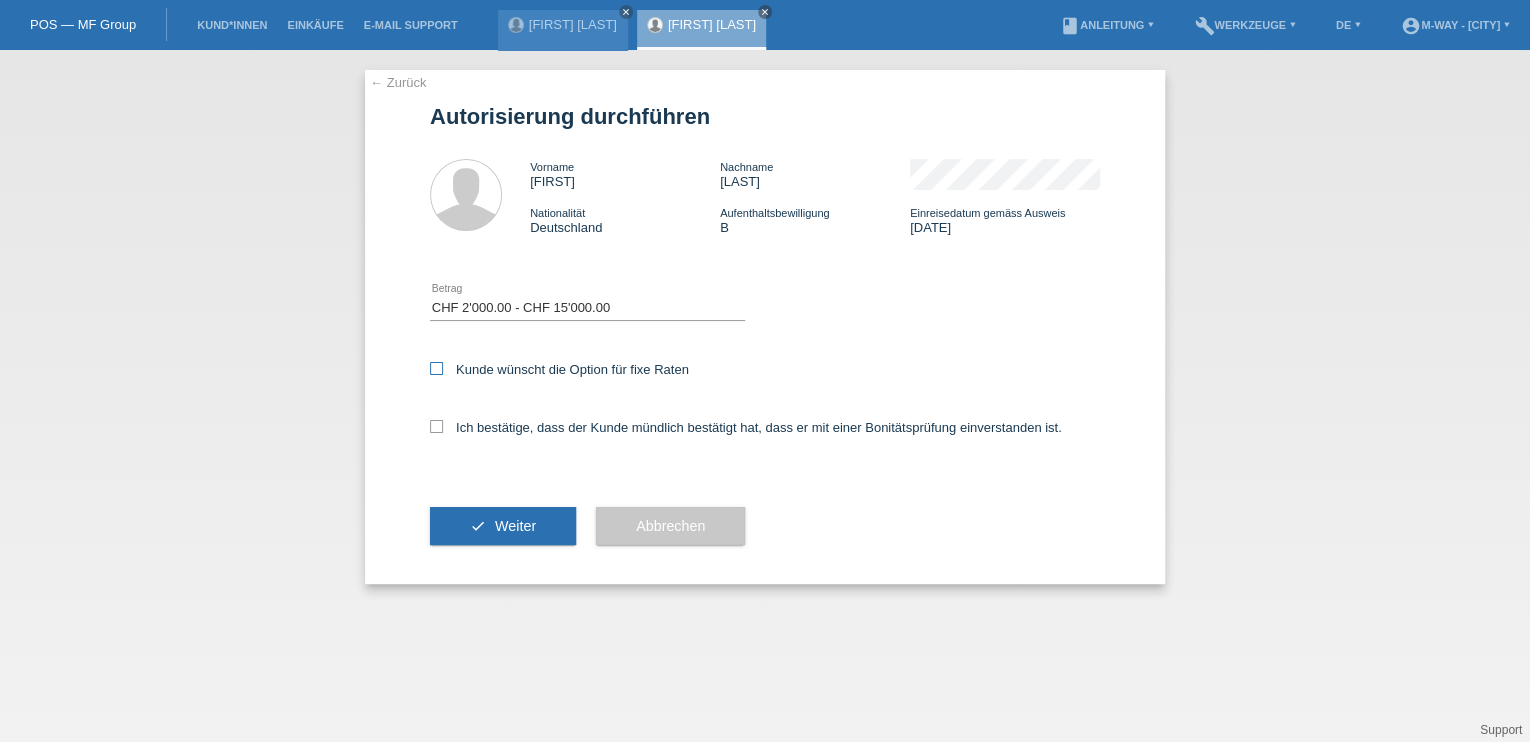 click at bounding box center (436, 368) 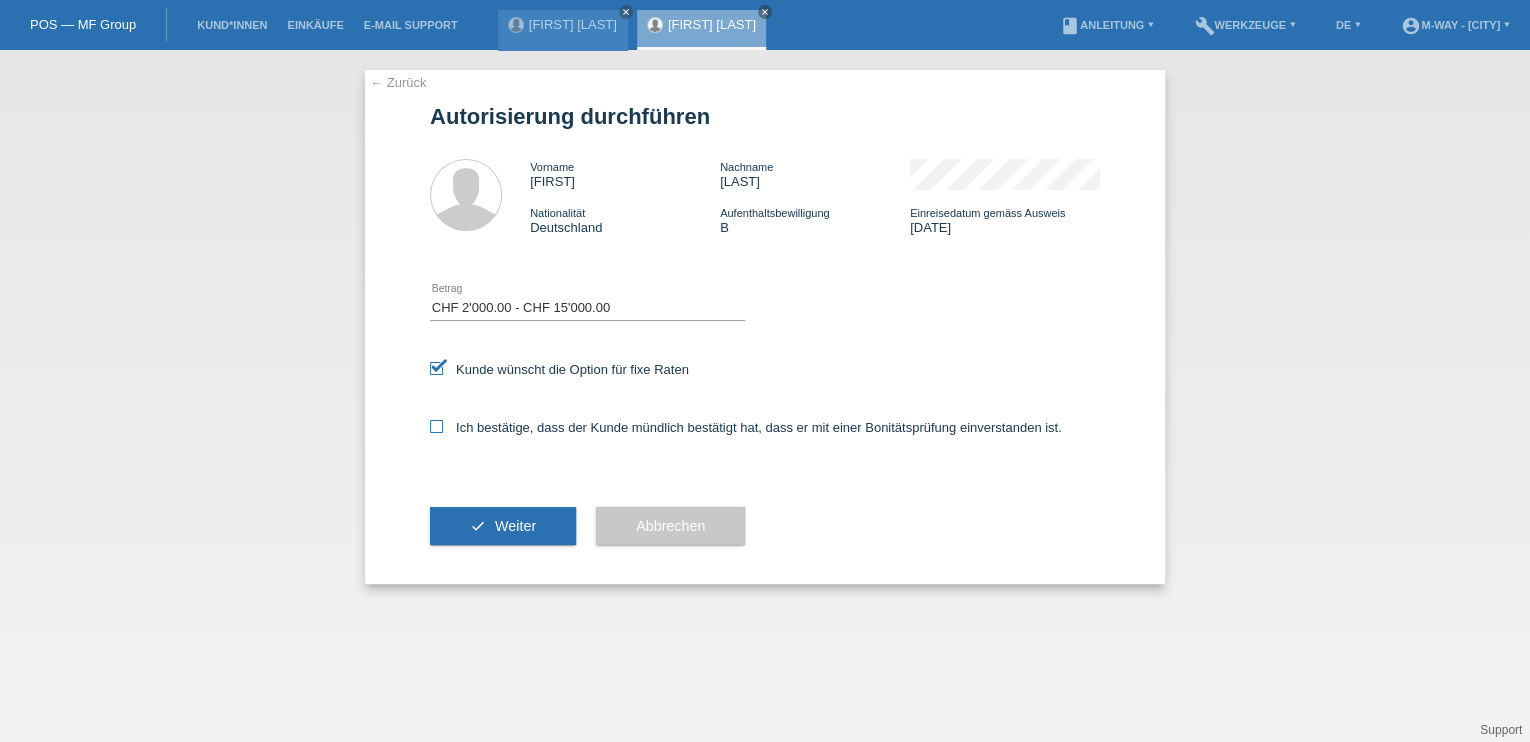 click at bounding box center [436, 426] 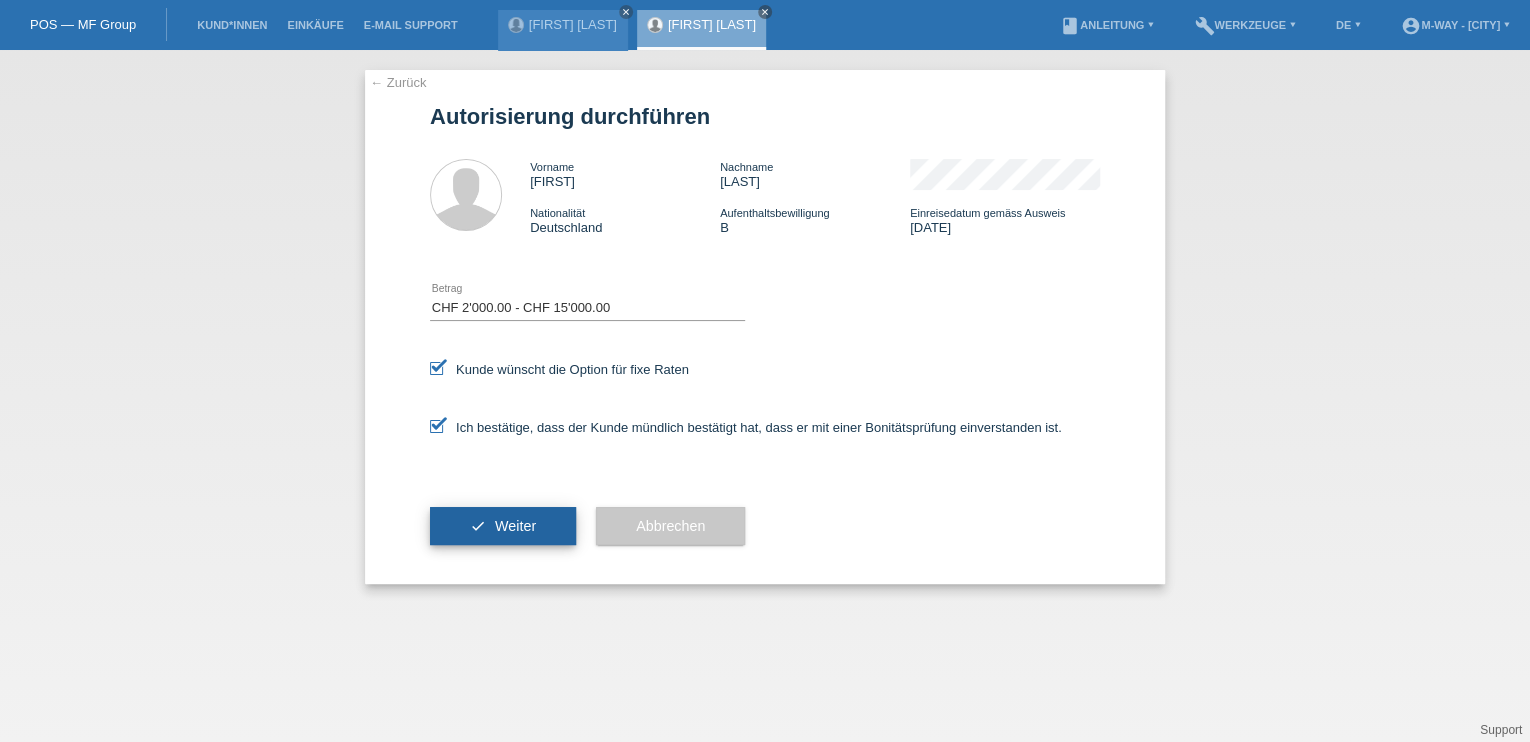 click on "Weiter" at bounding box center (515, 526) 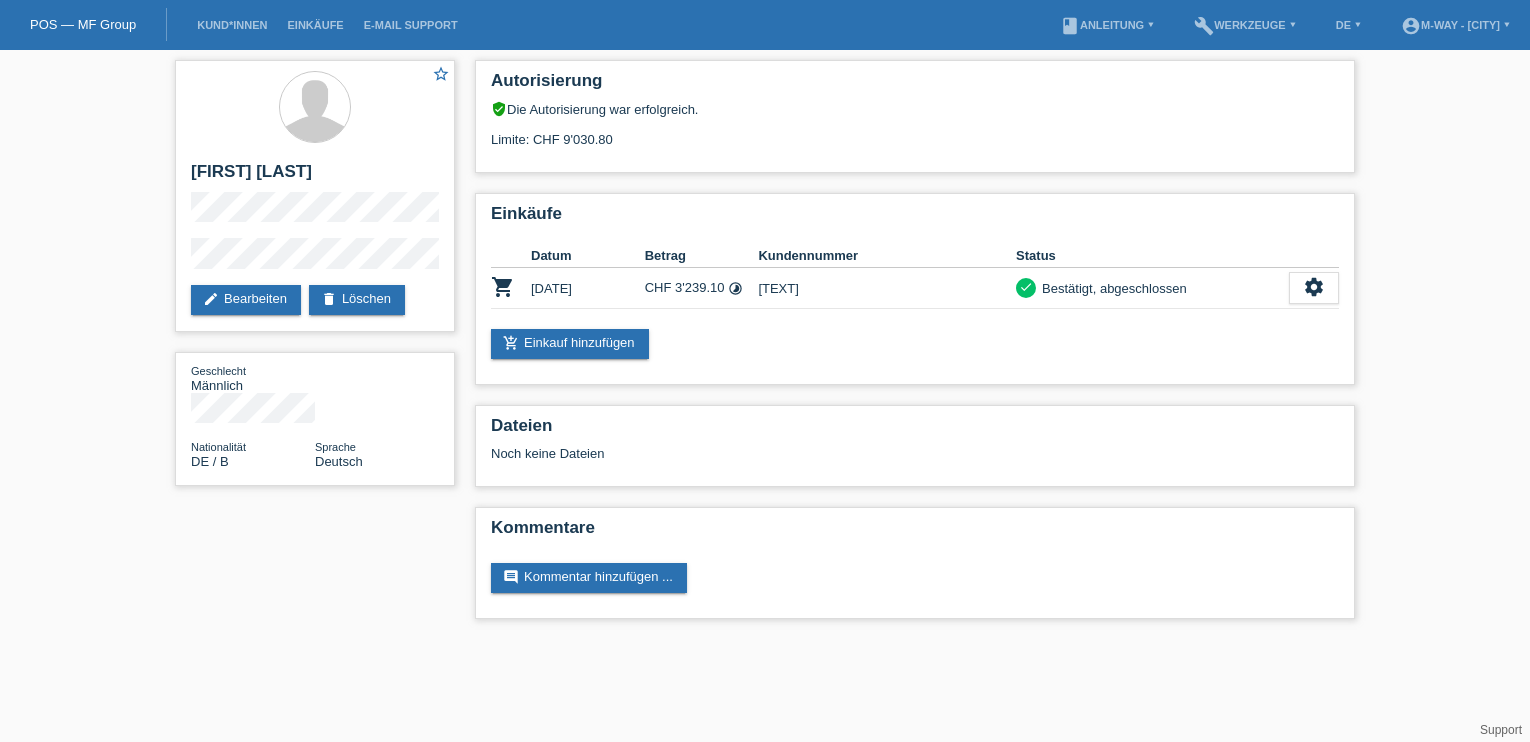 scroll, scrollTop: 0, scrollLeft: 0, axis: both 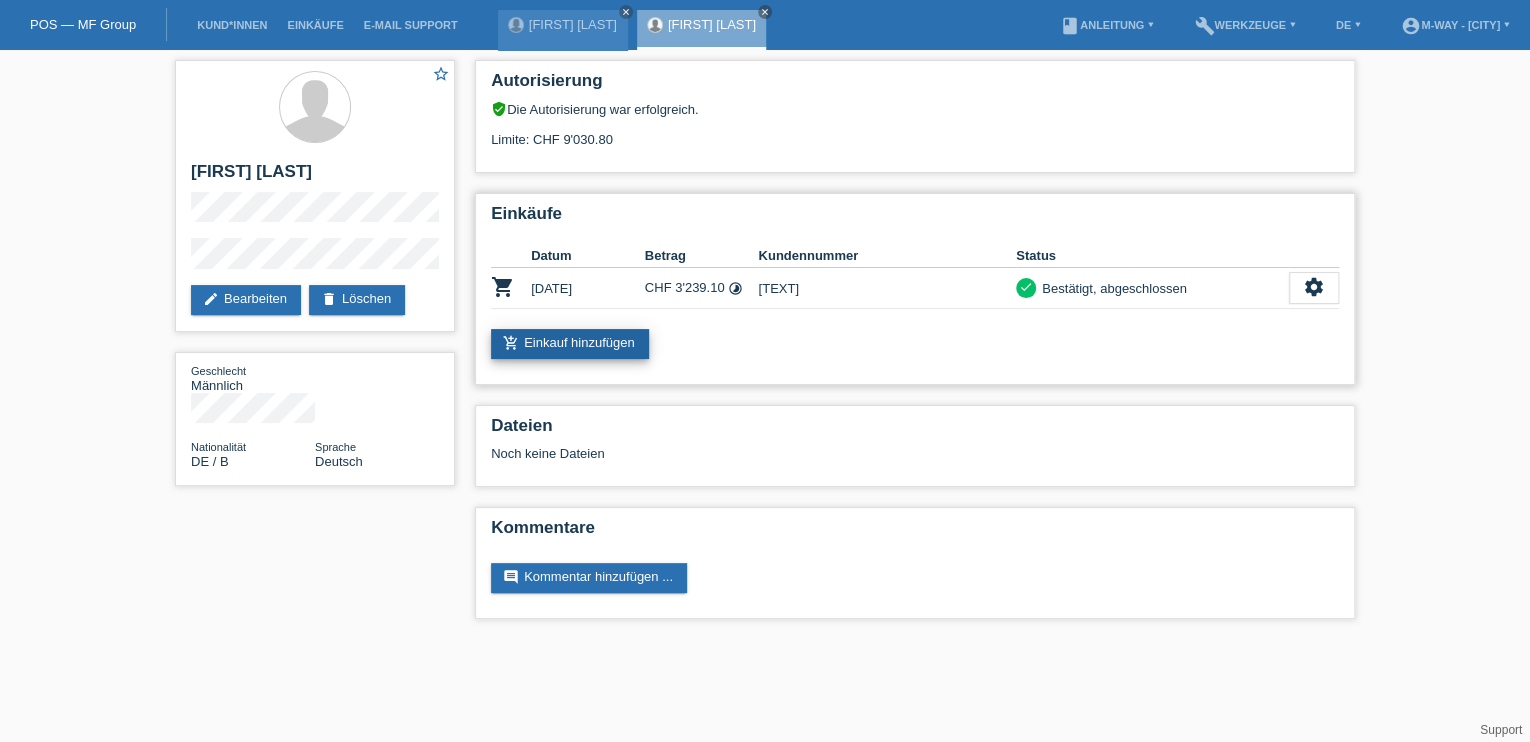 click on "add_shopping_cart  Einkauf hinzufügen" at bounding box center (570, 344) 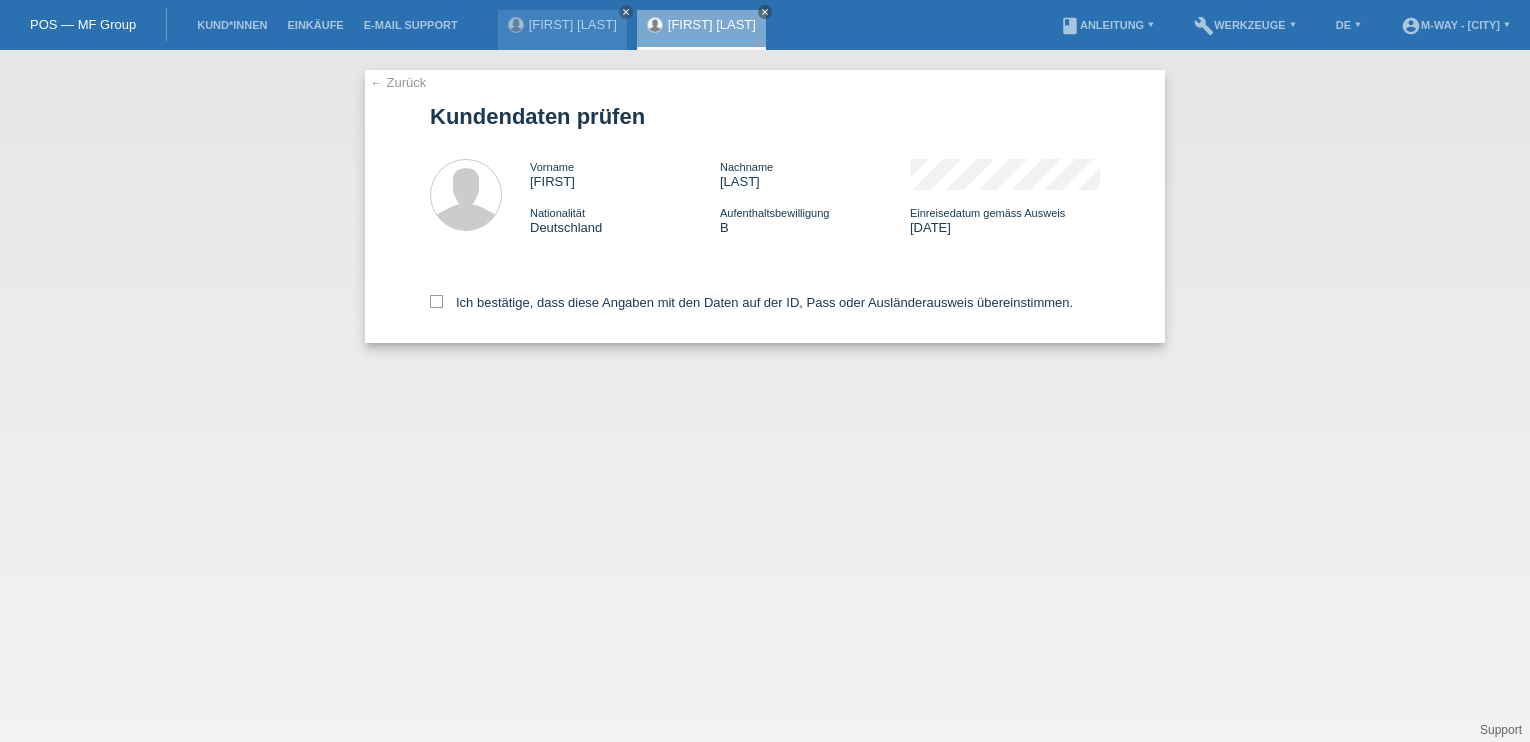 scroll, scrollTop: 0, scrollLeft: 0, axis: both 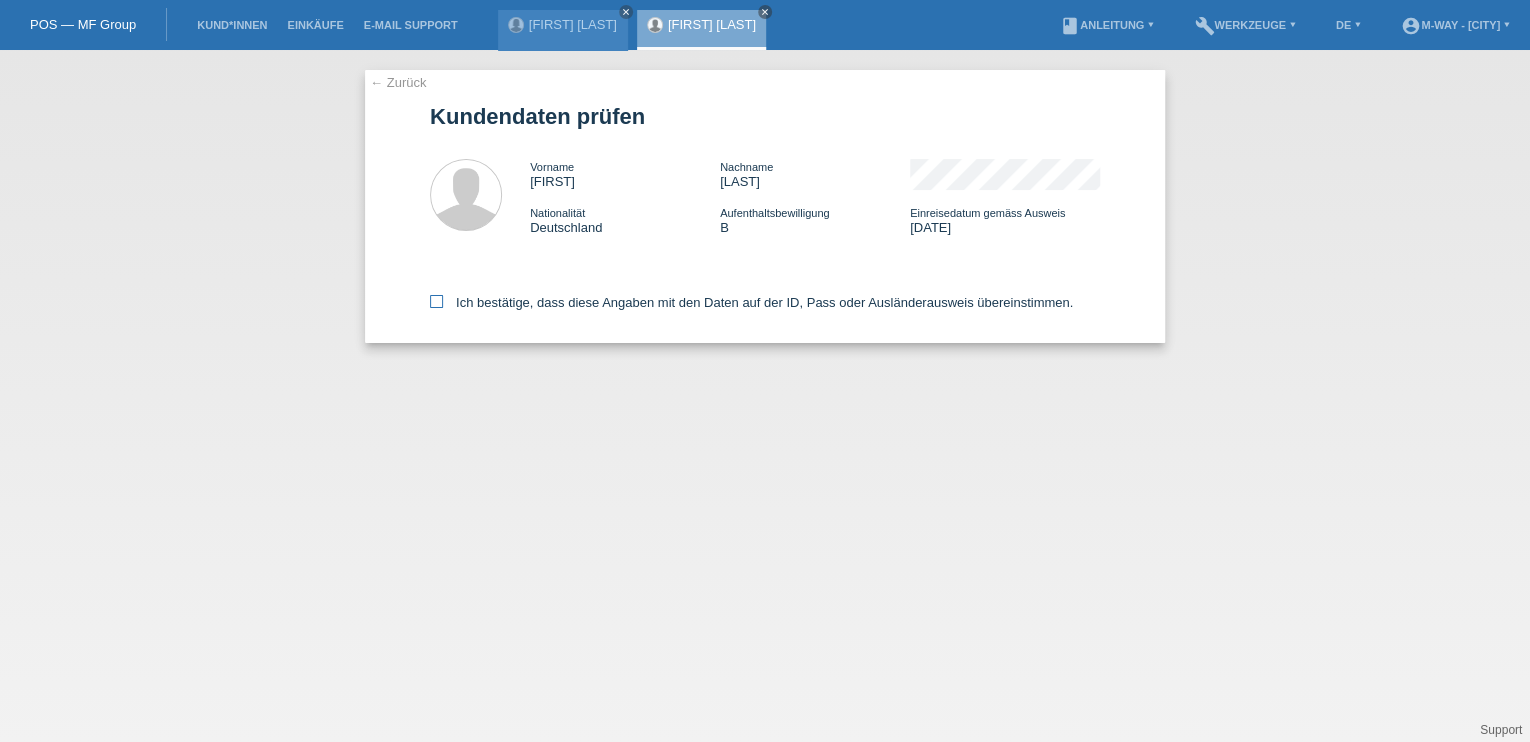 click at bounding box center [436, 301] 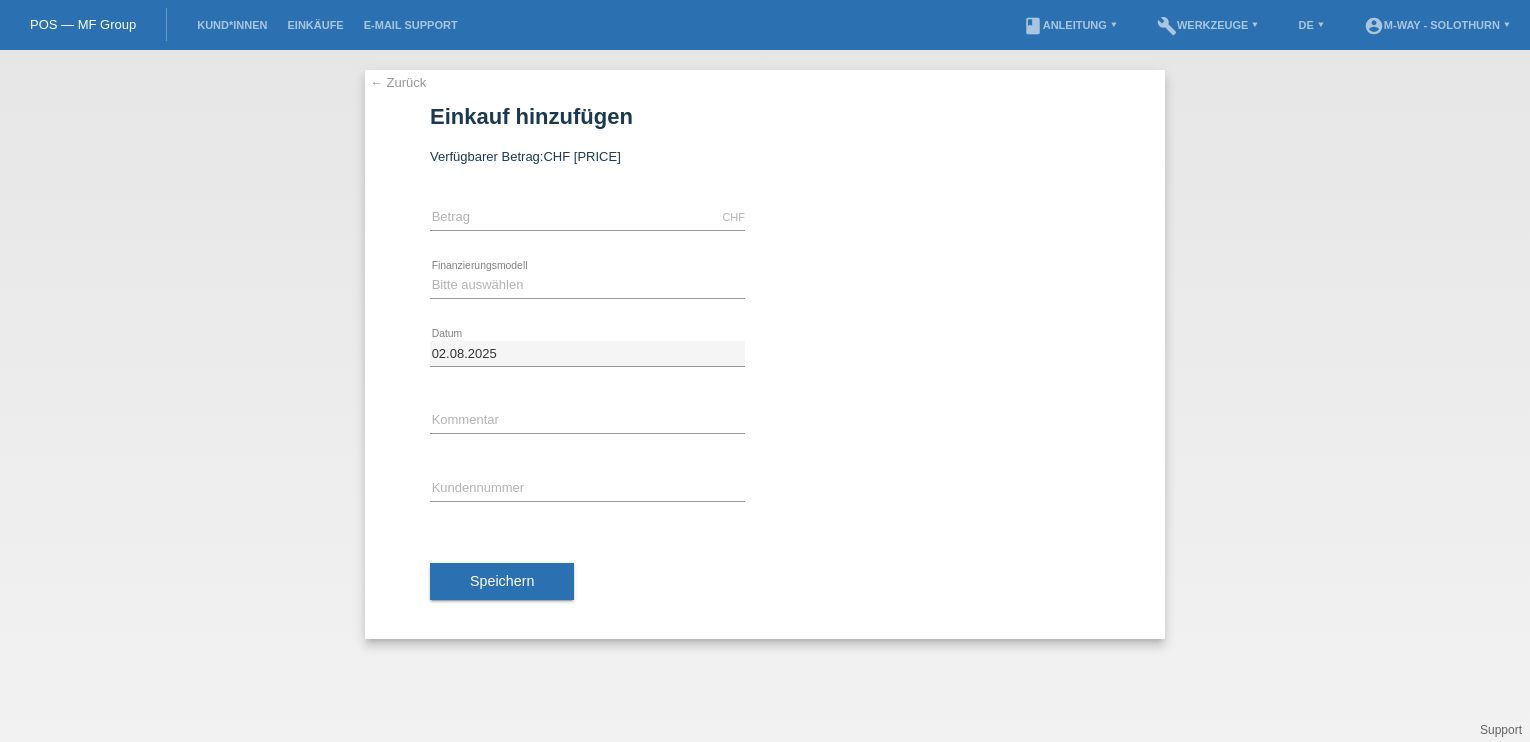 scroll, scrollTop: 0, scrollLeft: 0, axis: both 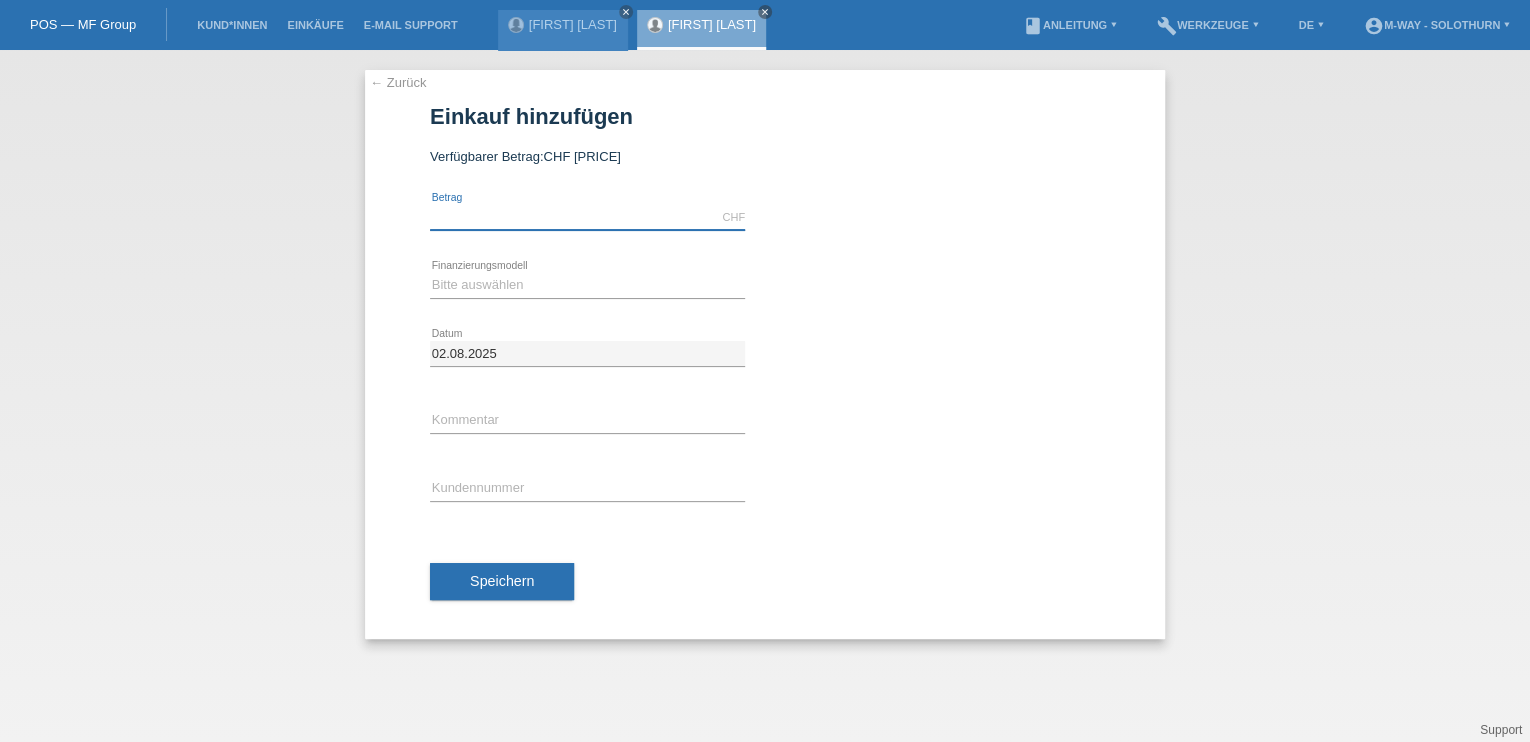 click at bounding box center [587, 217] 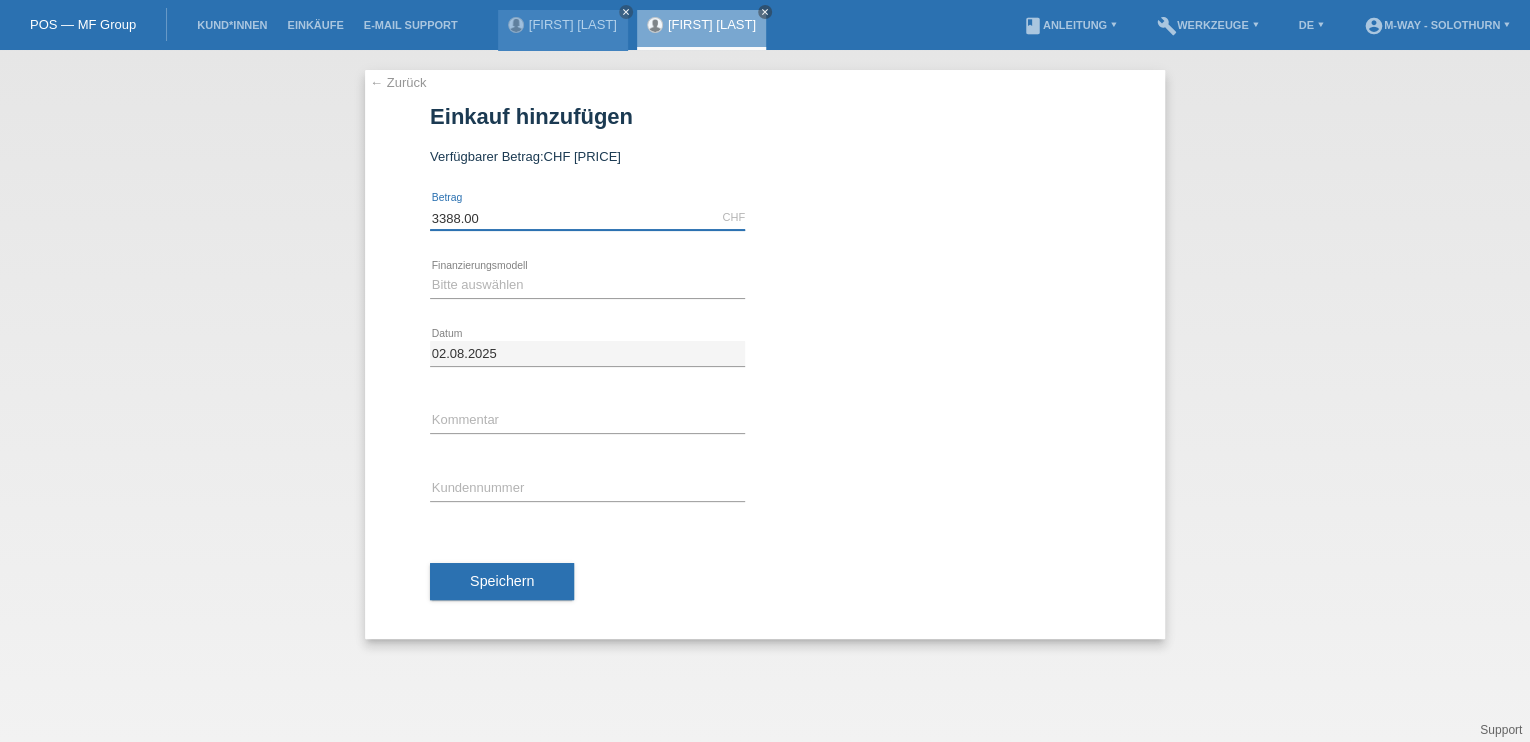 type on "3388.00" 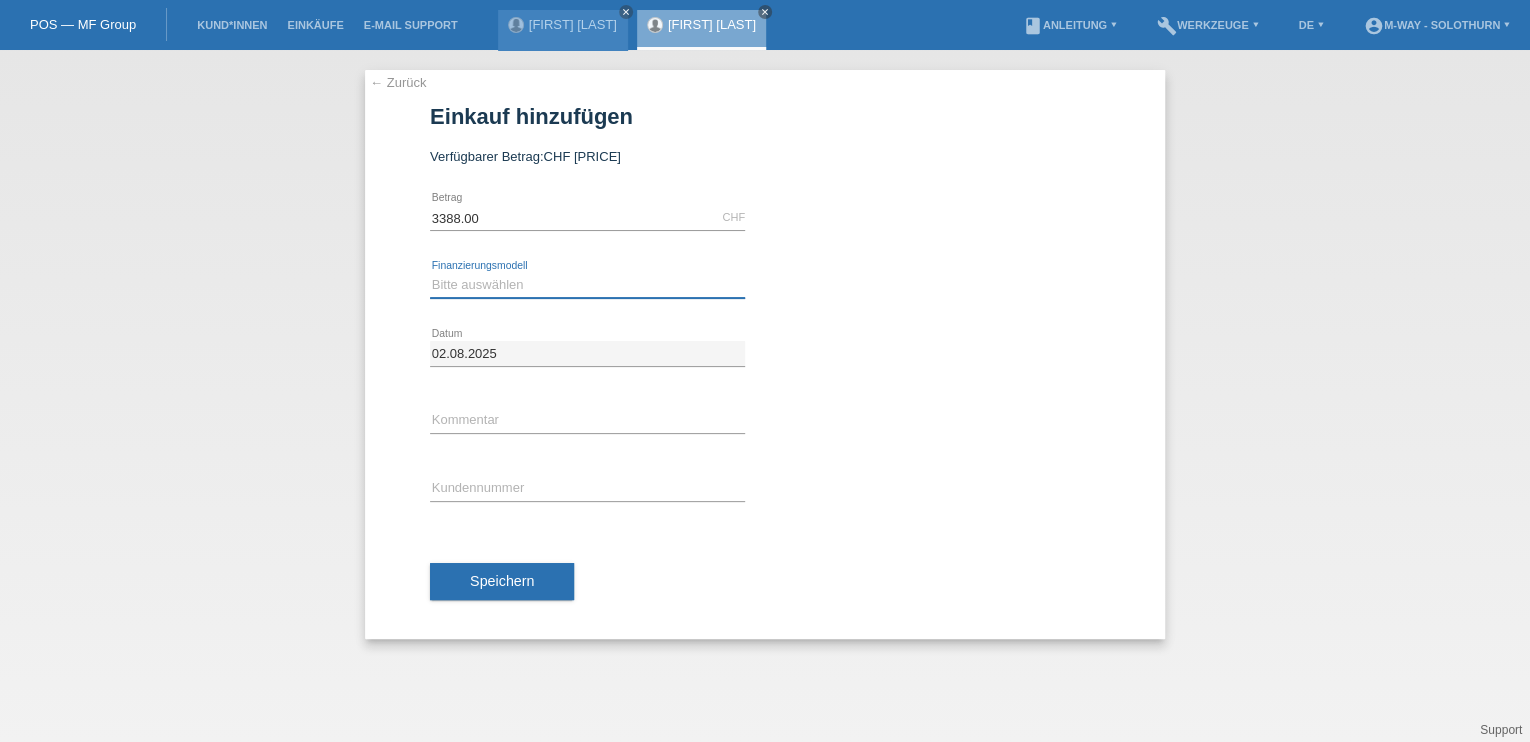 click on "Bitte auswählen
Fixe Raten
Kauf auf Rechnung mit Teilzahlungsoption" at bounding box center (587, 285) 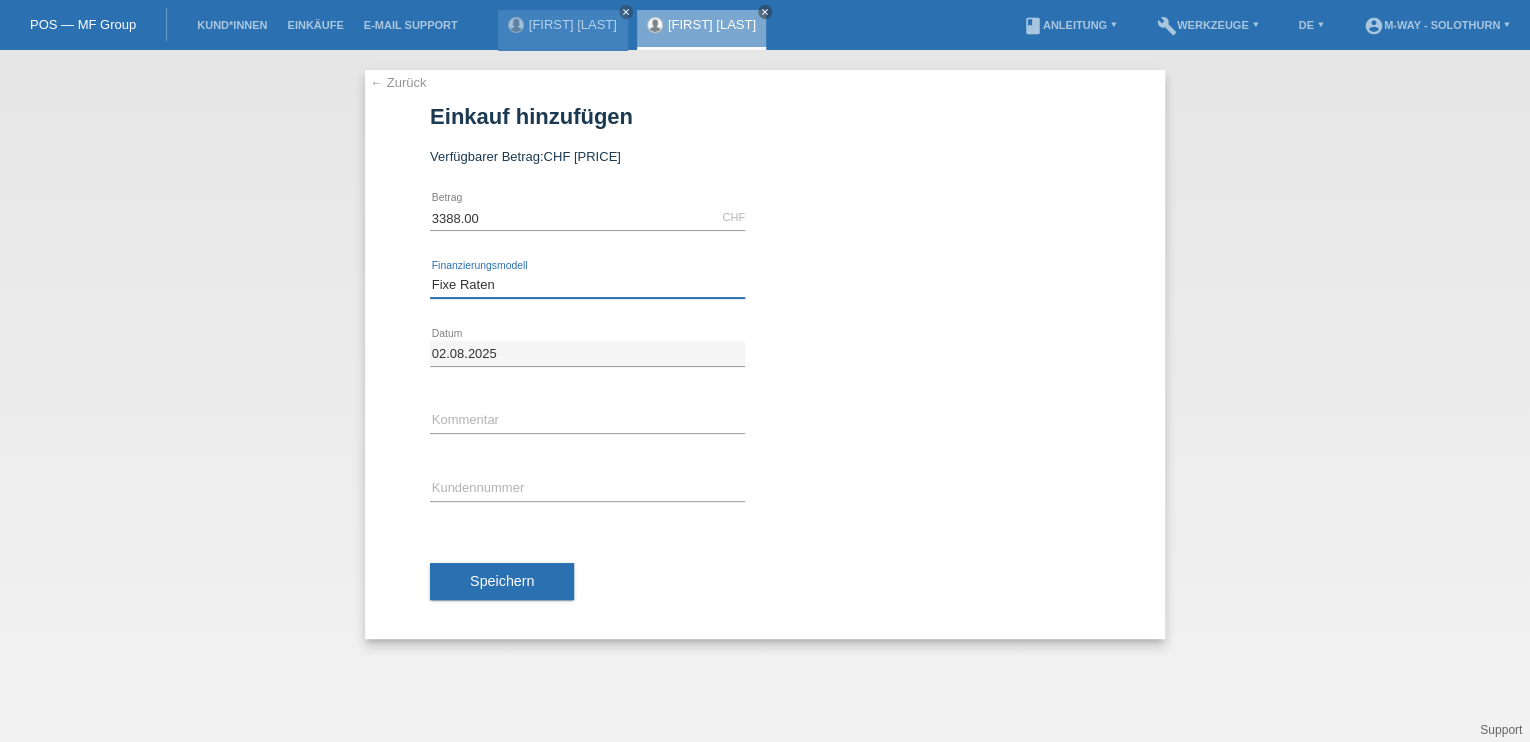 click on "Bitte auswählen
Fixe Raten
Kauf auf Rechnung mit Teilzahlungsoption" at bounding box center [587, 285] 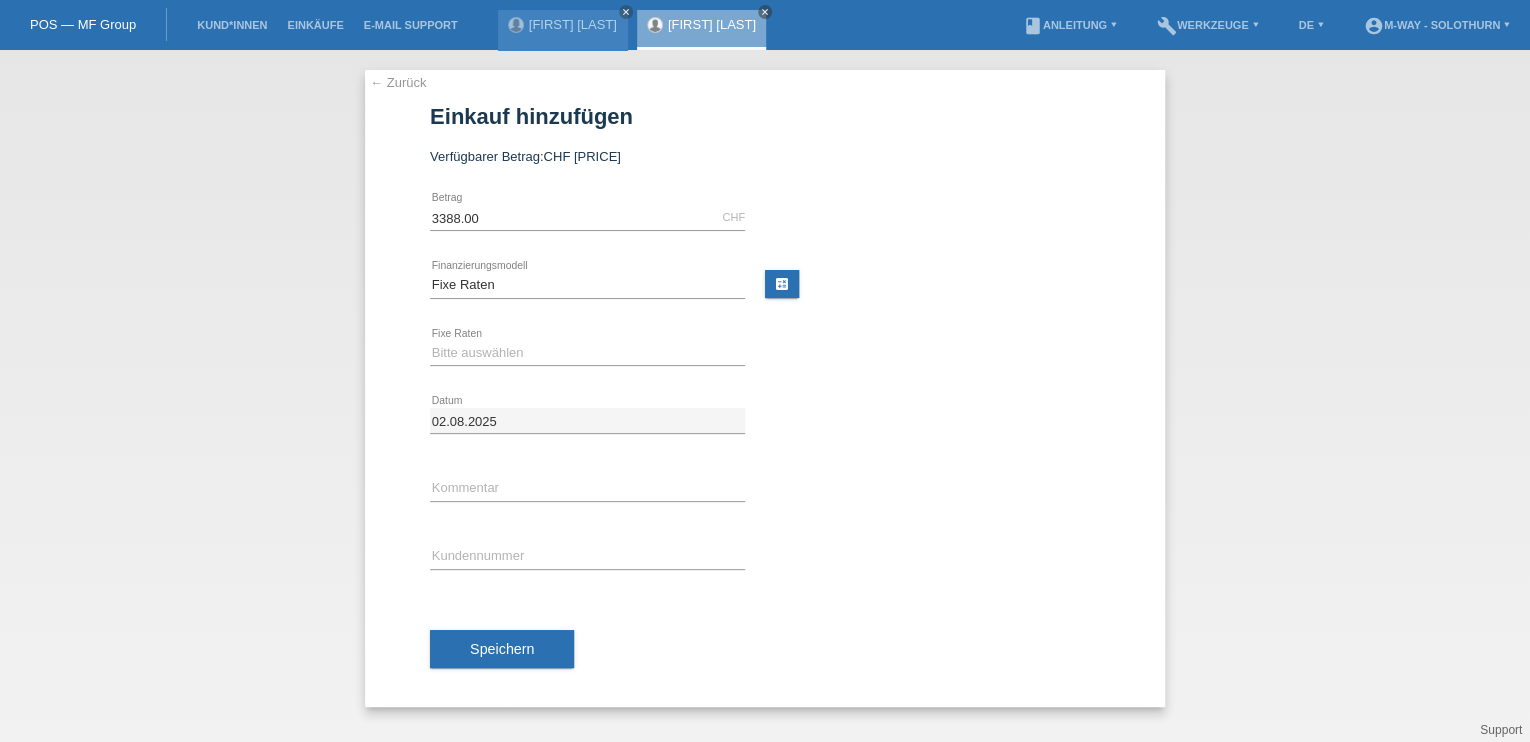 click on "Bitte auswählen
4 Raten
5 Raten
6 Raten
7 Raten
8 Raten
9 Raten
10 Raten 11 Raten 12 Raten 24 Raten" at bounding box center [587, 354] 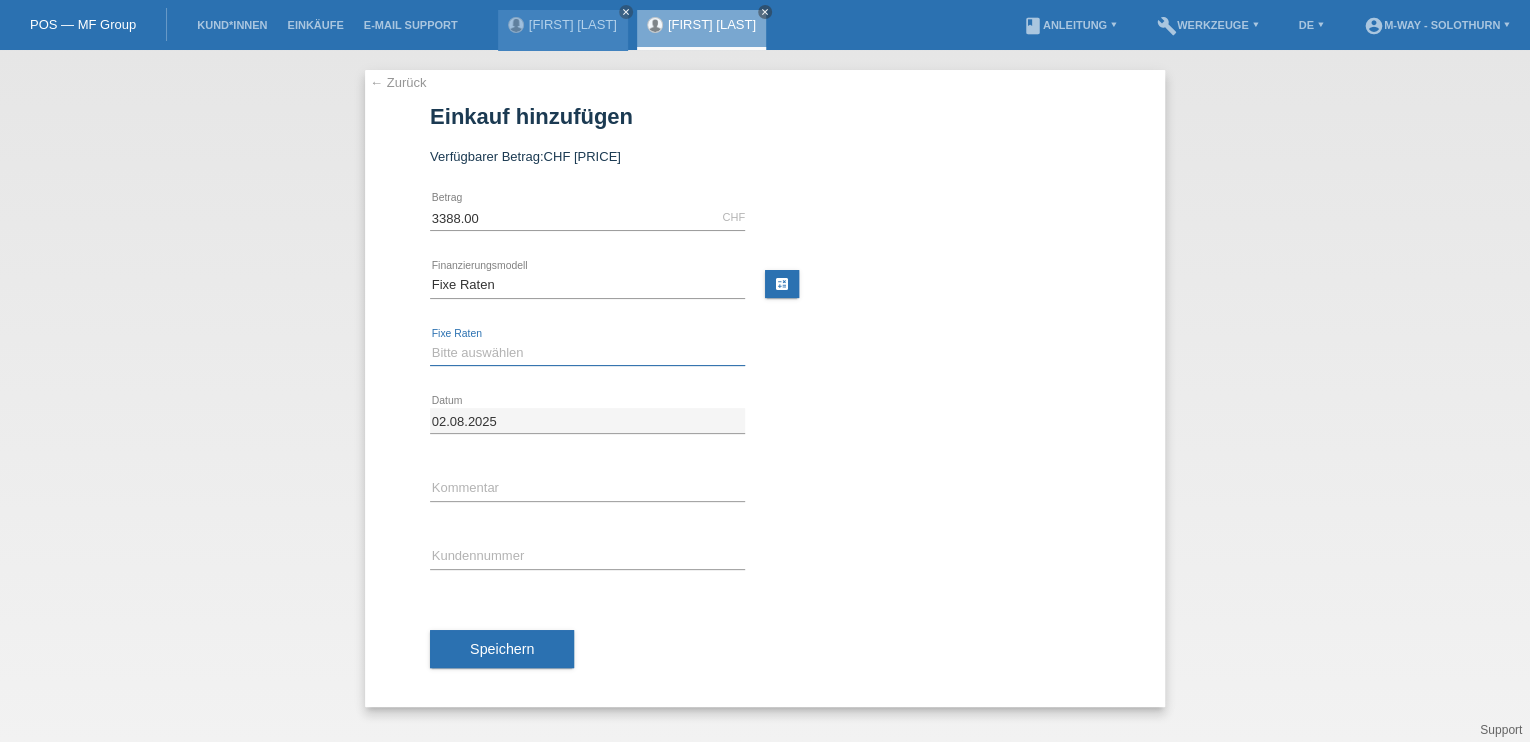 click on "Bitte auswählen
4 Raten
5 Raten
6 Raten
7 Raten
8 Raten
9 Raten
10 Raten
11 Raten" at bounding box center [587, 353] 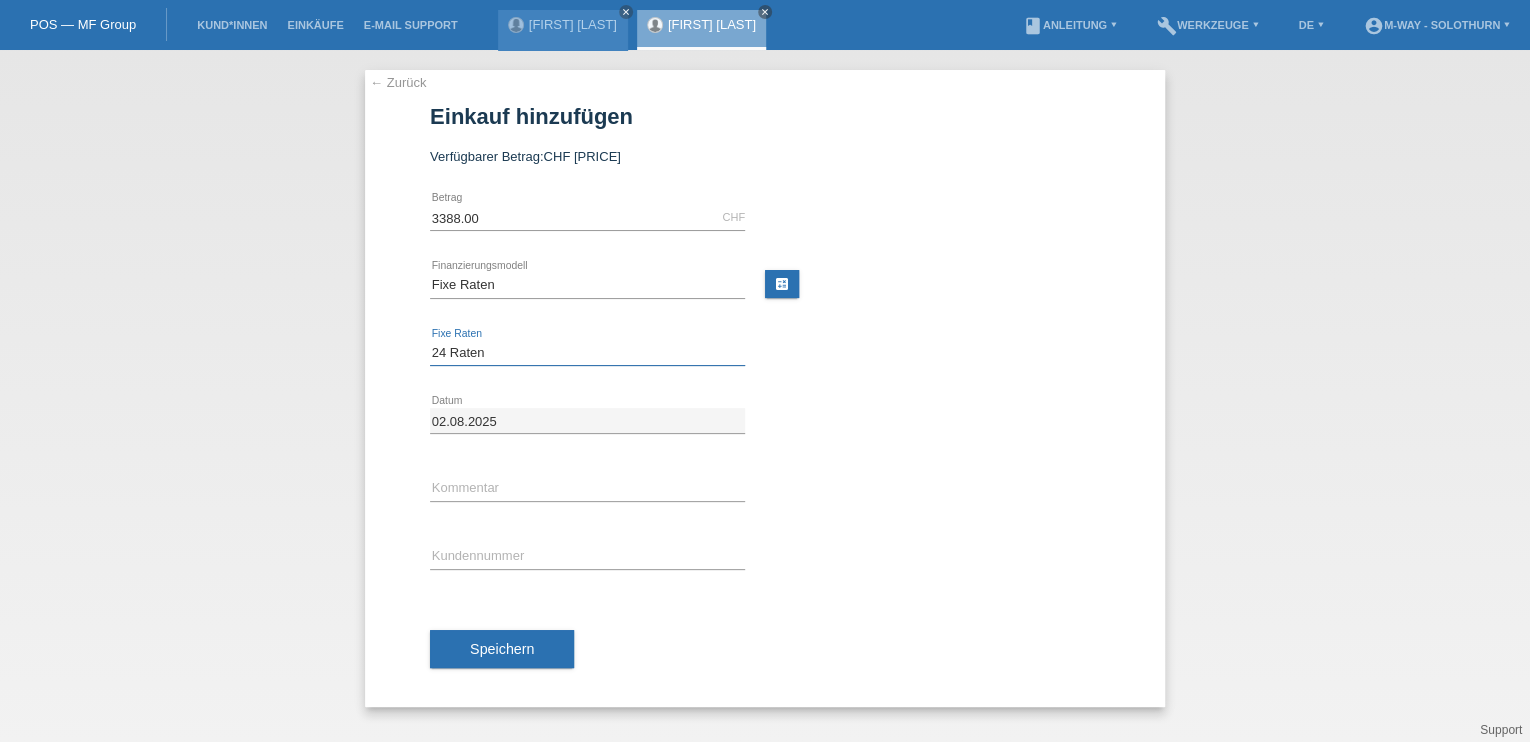 click on "Bitte auswählen
4 Raten
5 Raten
6 Raten
7 Raten
8 Raten
9 Raten
10 Raten
11 Raten" at bounding box center (587, 353) 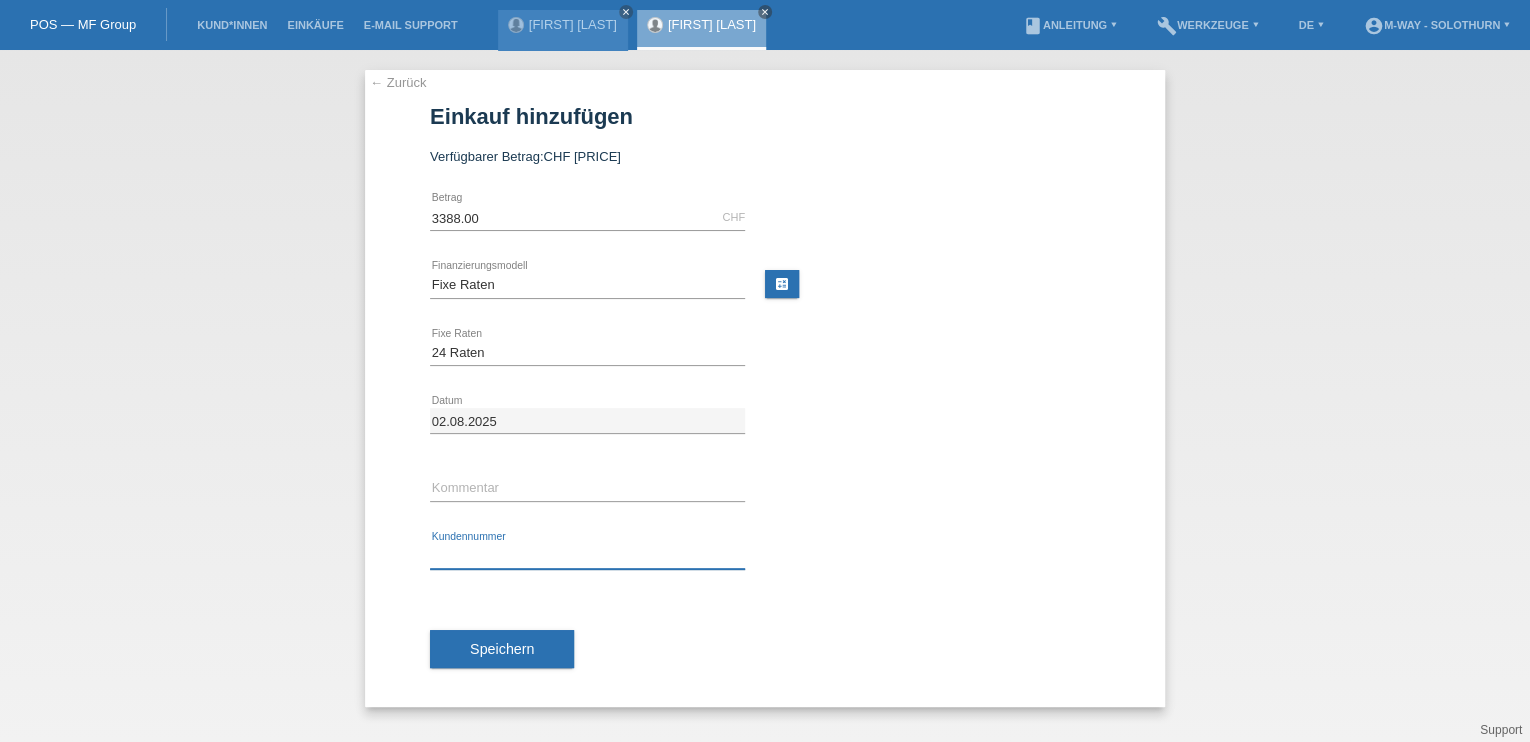 click at bounding box center [587, 556] 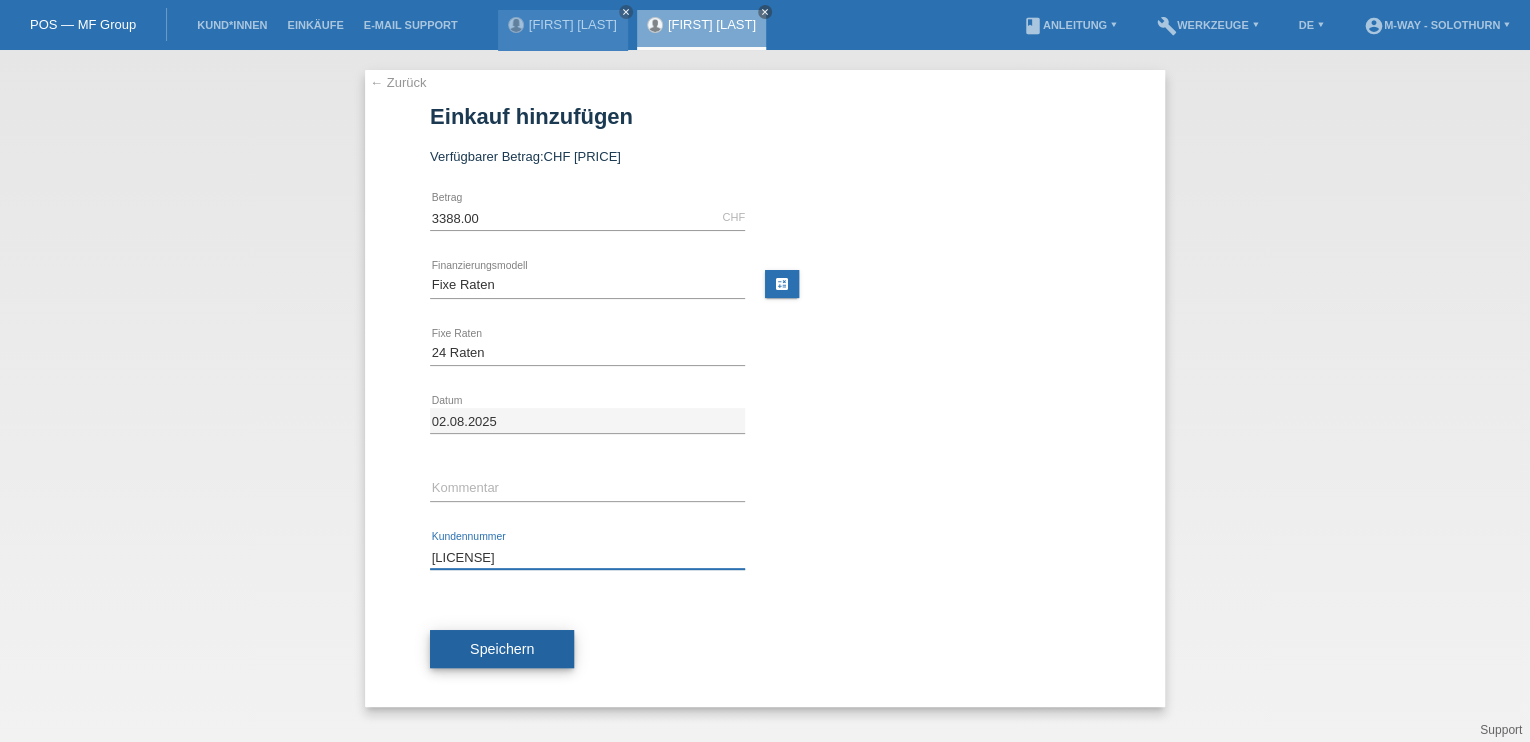 type on "[NUMBER]" 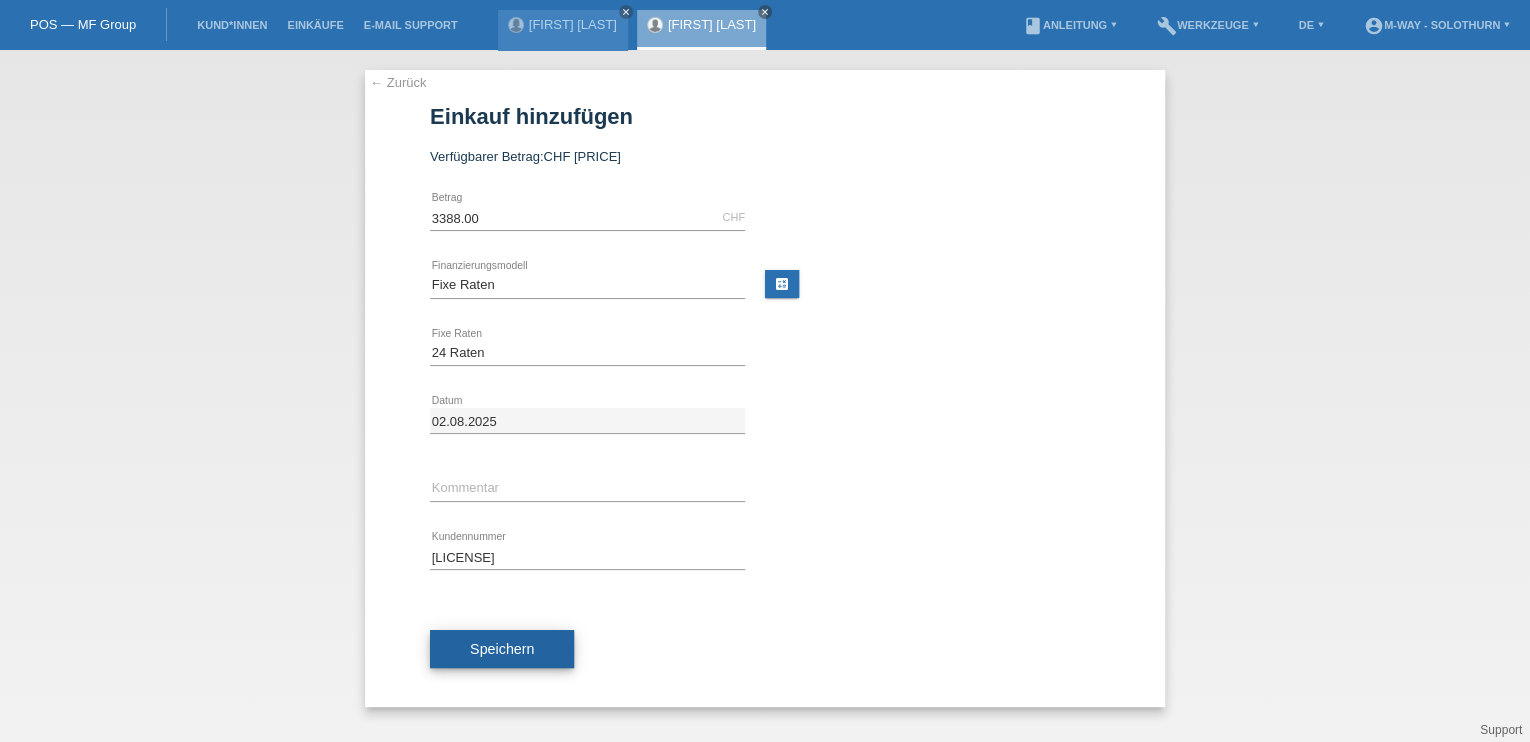 click on "Speichern" at bounding box center (502, 649) 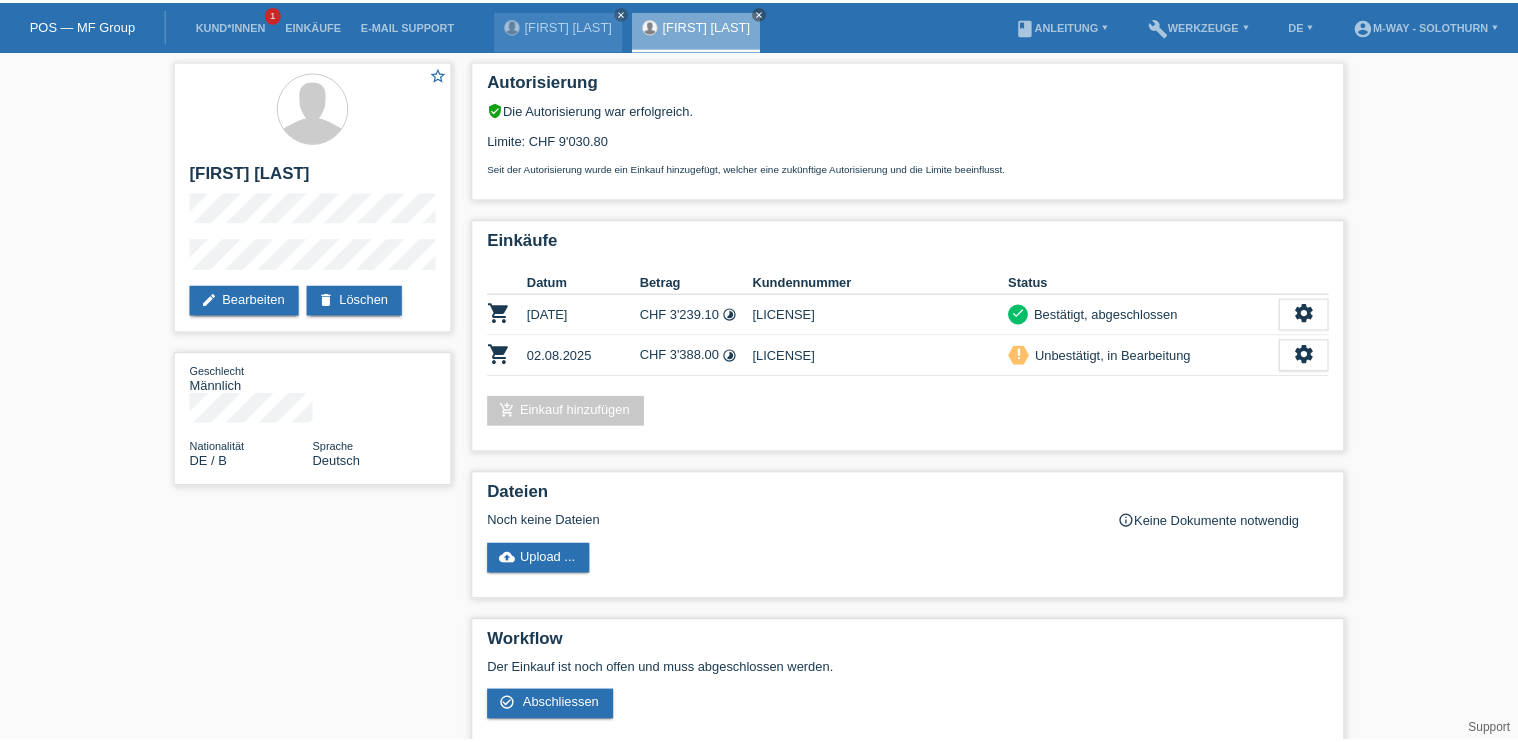 scroll, scrollTop: 0, scrollLeft: 0, axis: both 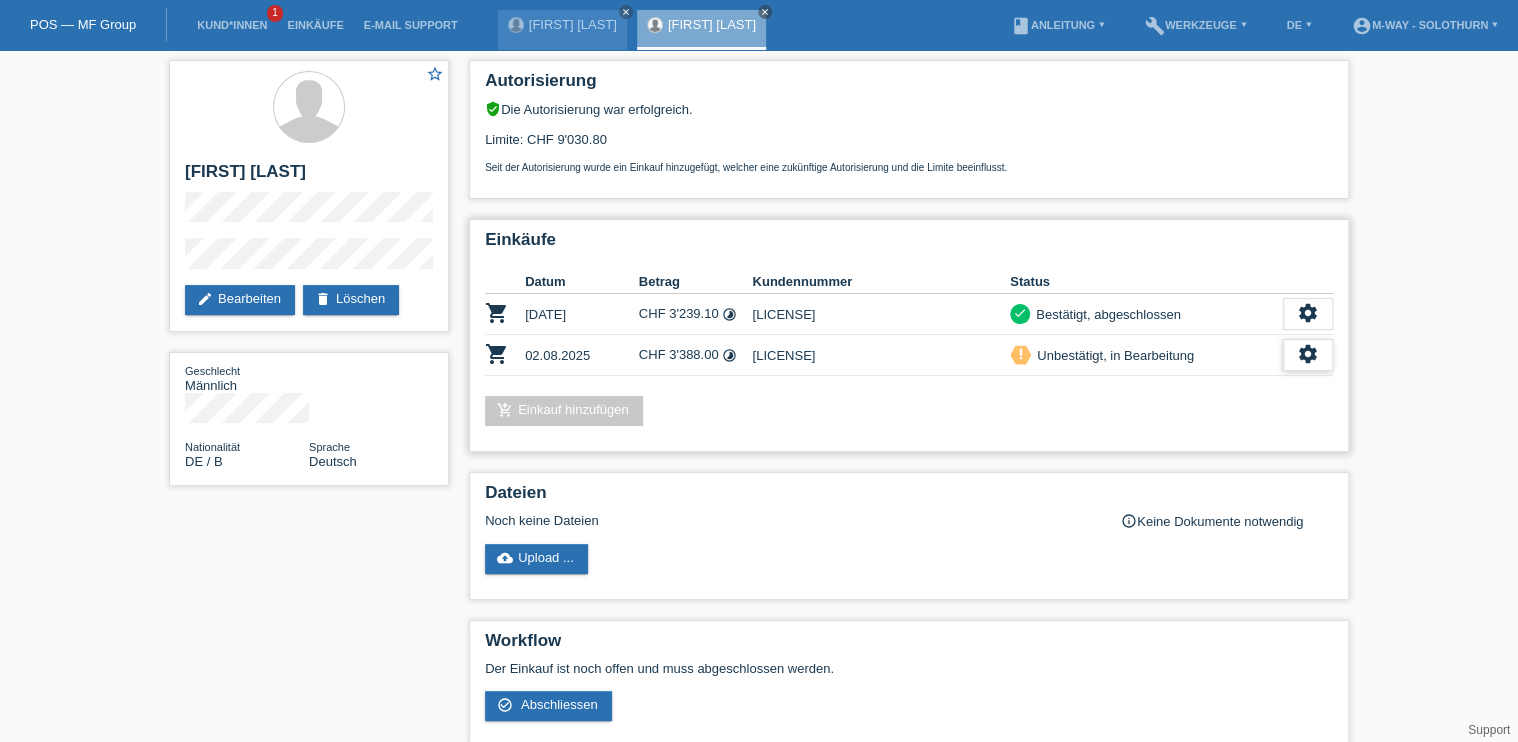 click on "settings" at bounding box center [1308, 354] 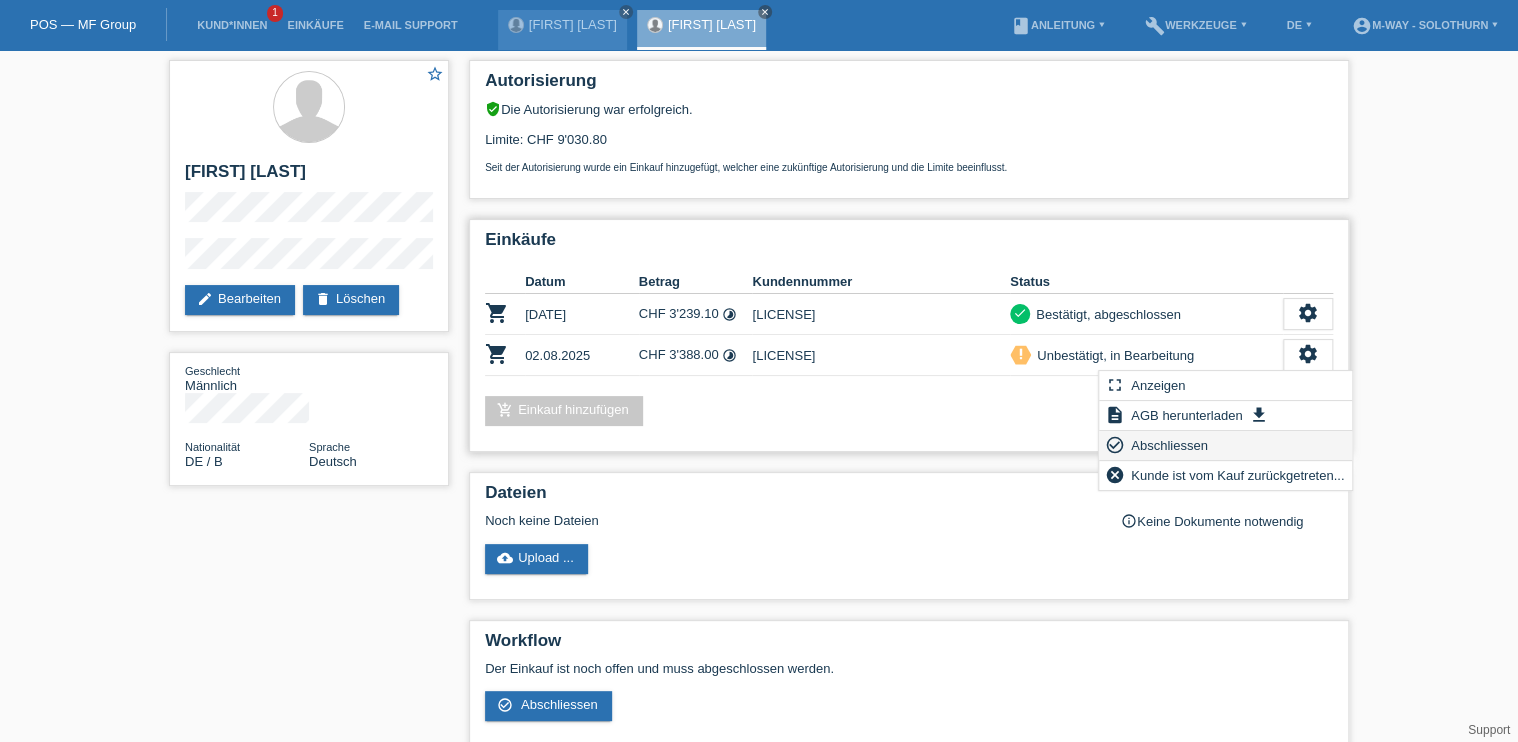 click on "Abschliessen" at bounding box center (1169, 445) 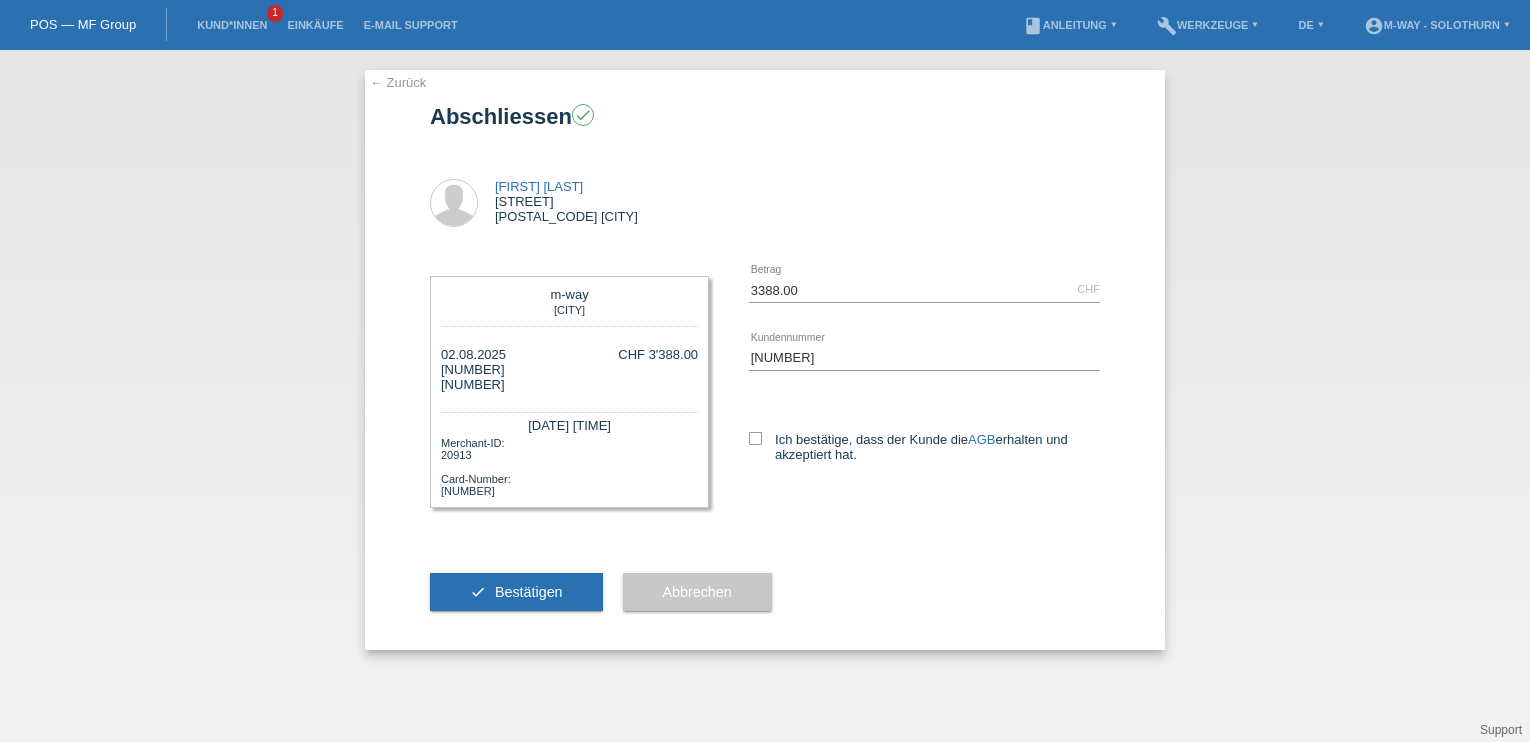 scroll, scrollTop: 0, scrollLeft: 0, axis: both 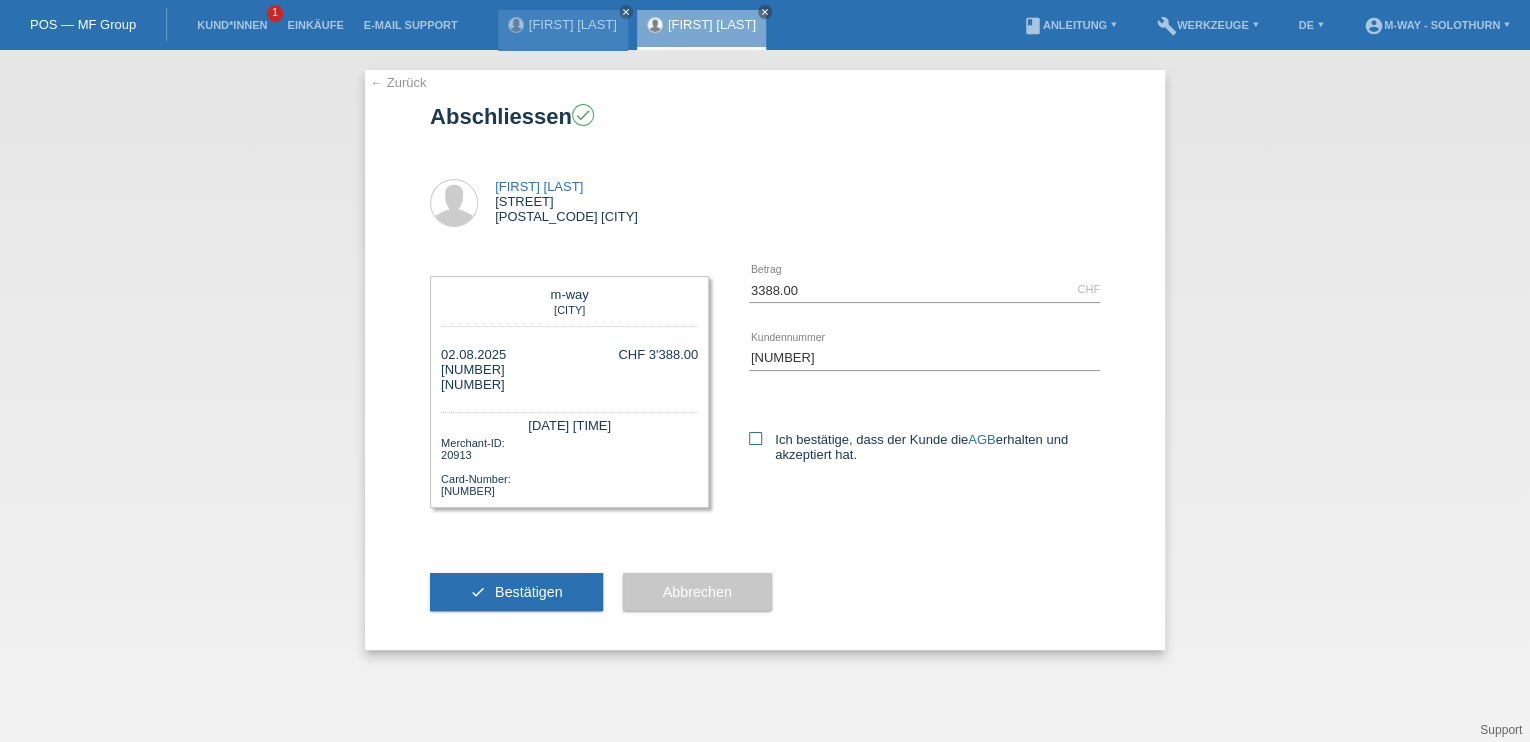 click at bounding box center [755, 438] 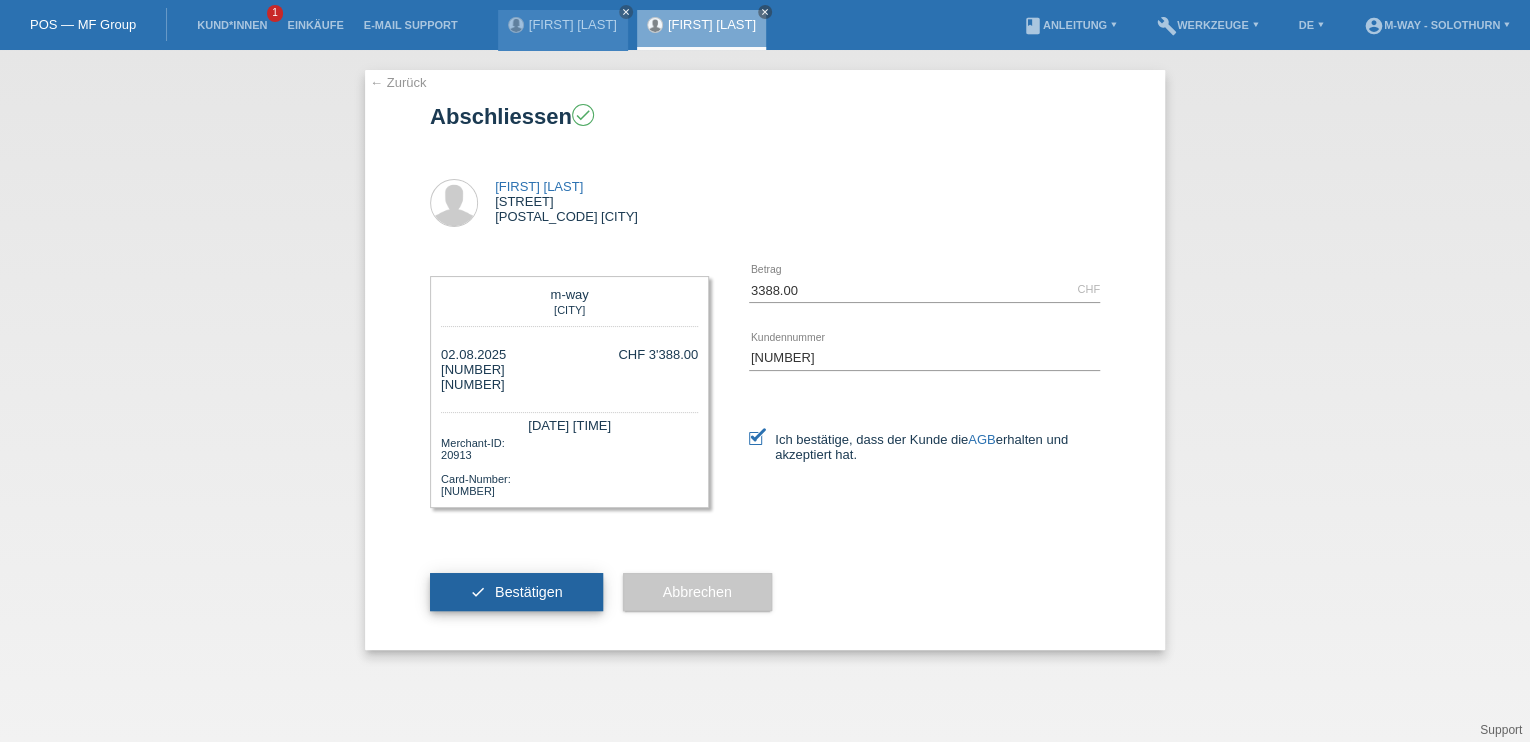 click on "Bestätigen" at bounding box center [529, 592] 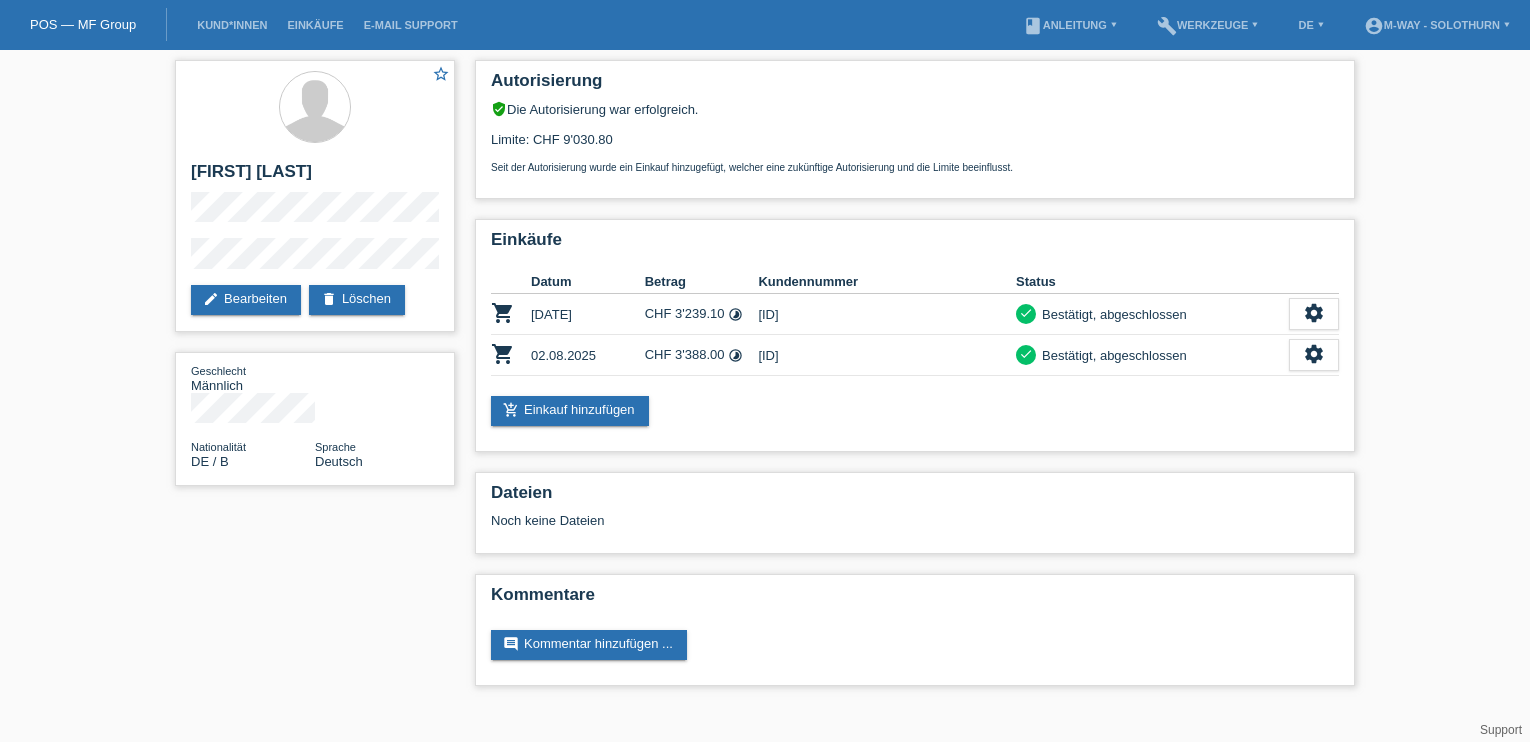 scroll, scrollTop: 0, scrollLeft: 0, axis: both 